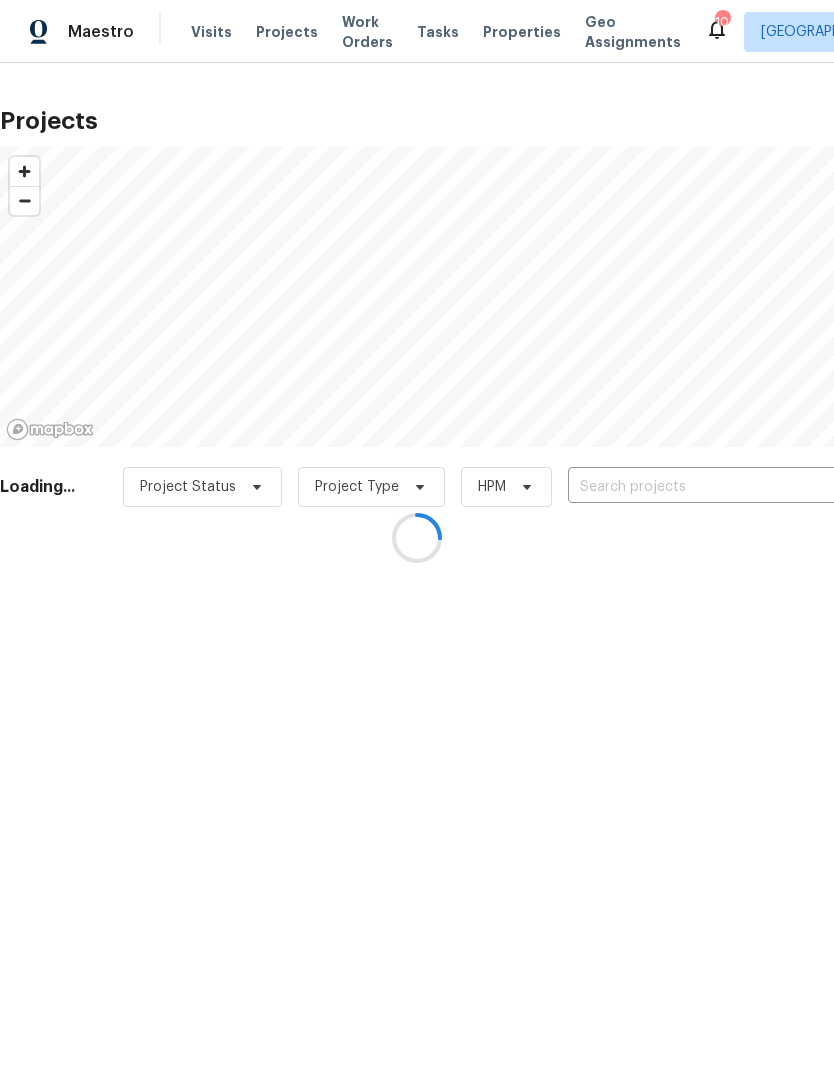 scroll, scrollTop: 0, scrollLeft: 0, axis: both 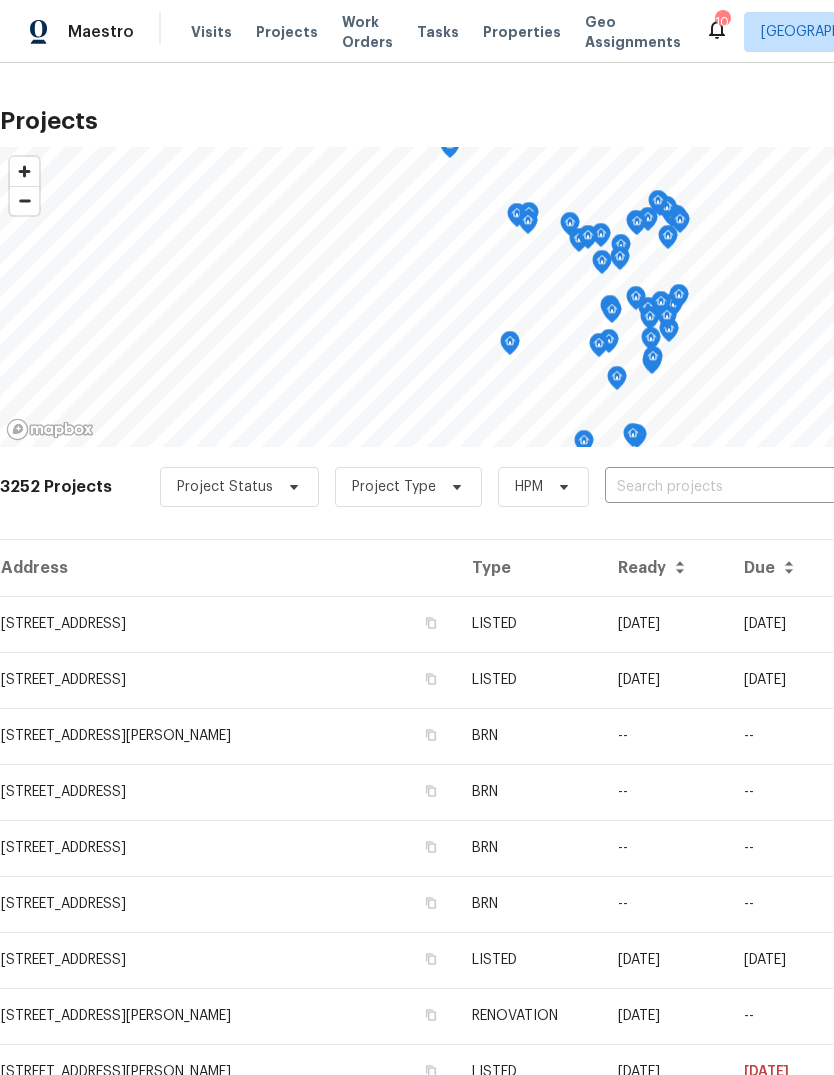 click on "Properties" at bounding box center [522, 32] 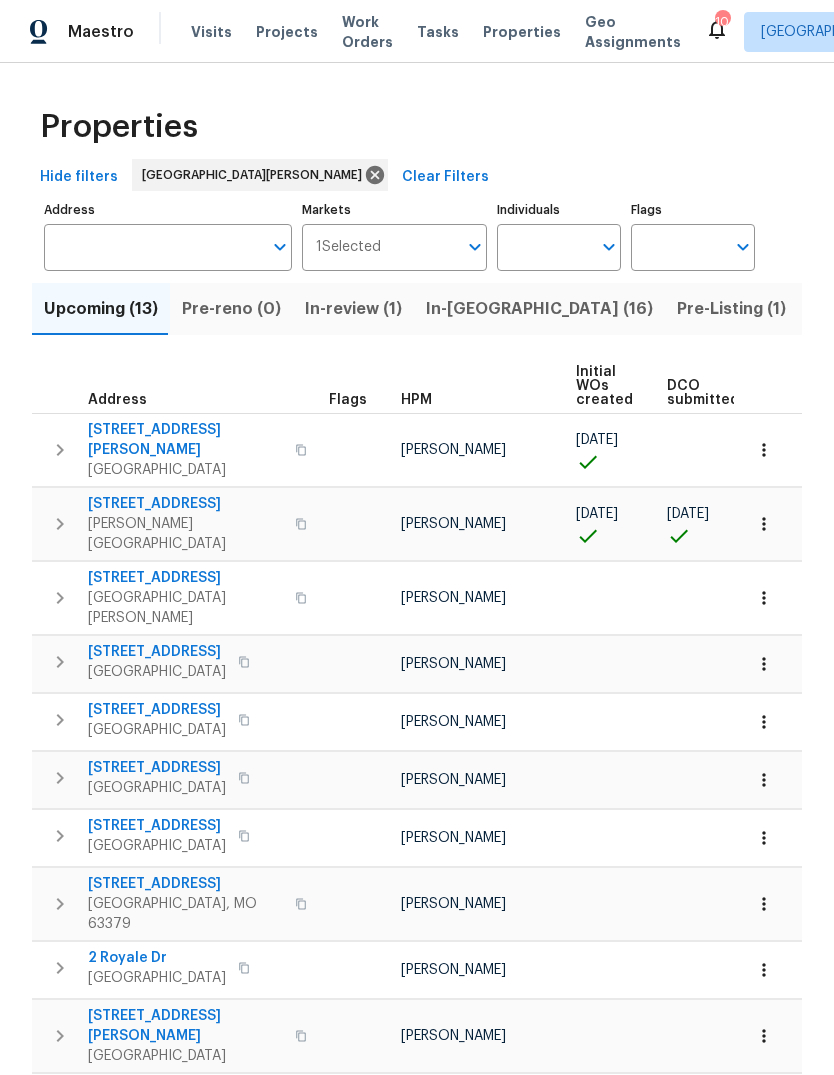 click on "Resale (13)" at bounding box center (961, 309) 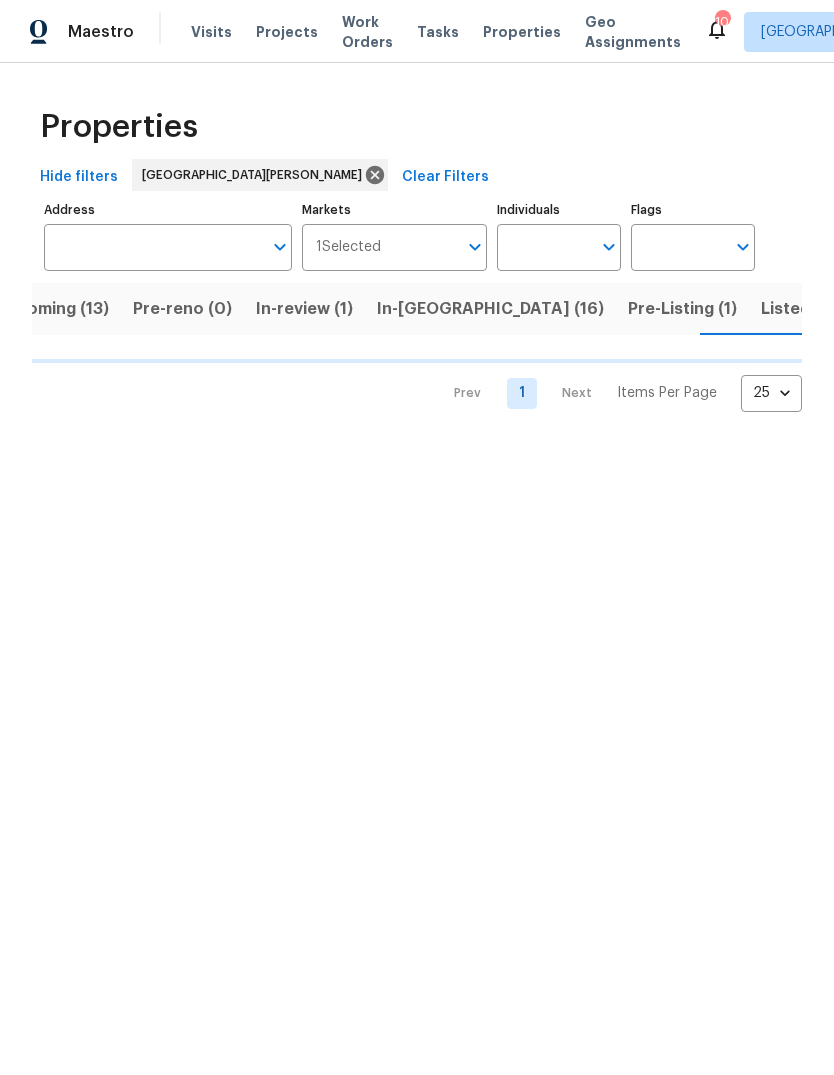 scroll, scrollTop: 0, scrollLeft: 53, axis: horizontal 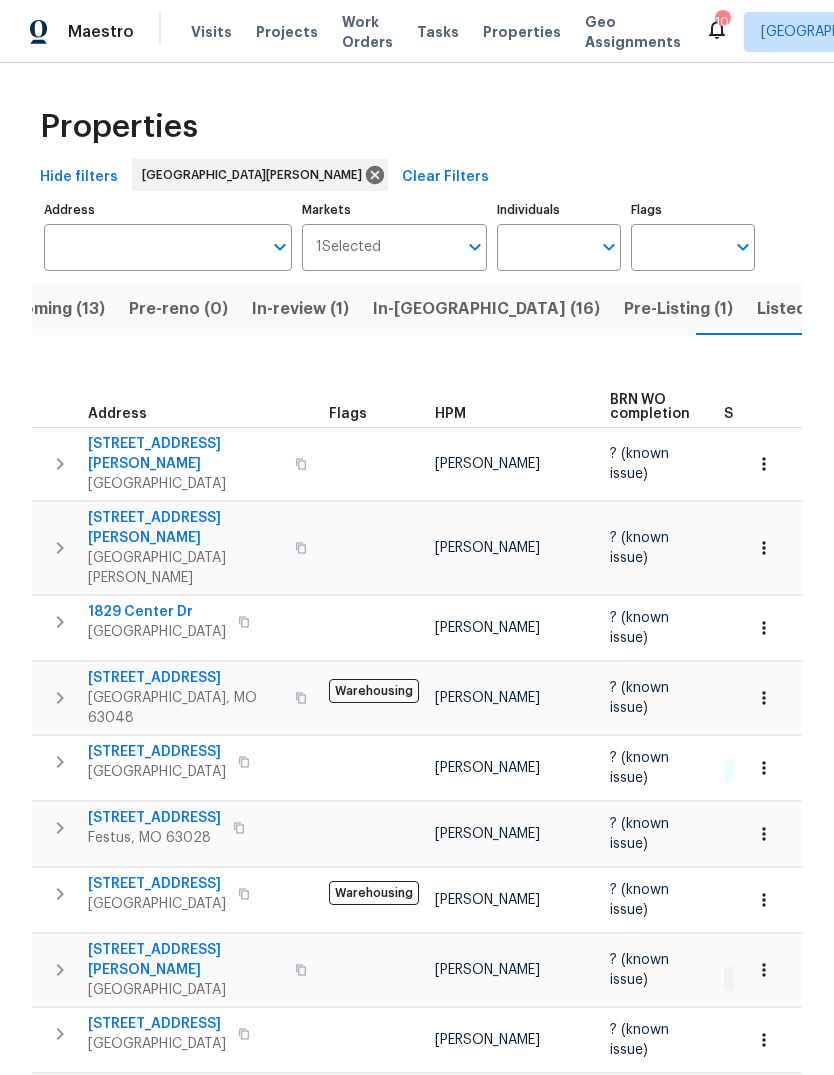 click on "HPM" at bounding box center (450, 414) 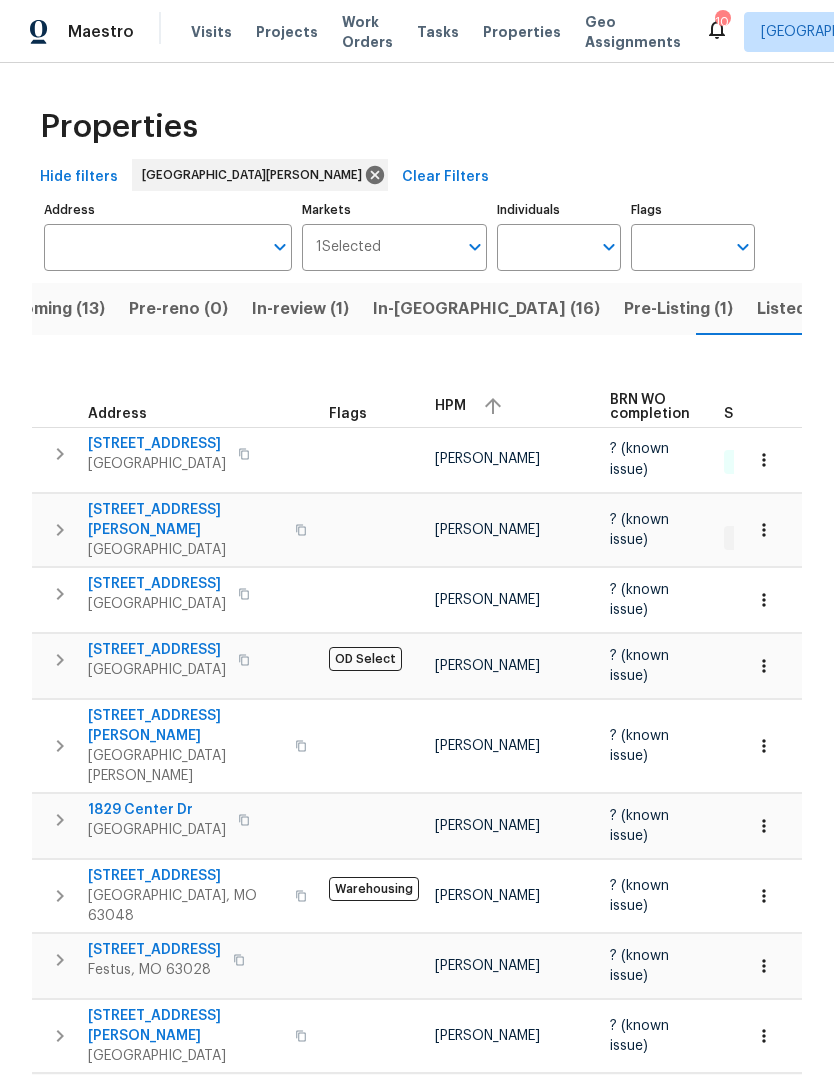 click on "HPM" at bounding box center (450, 406) 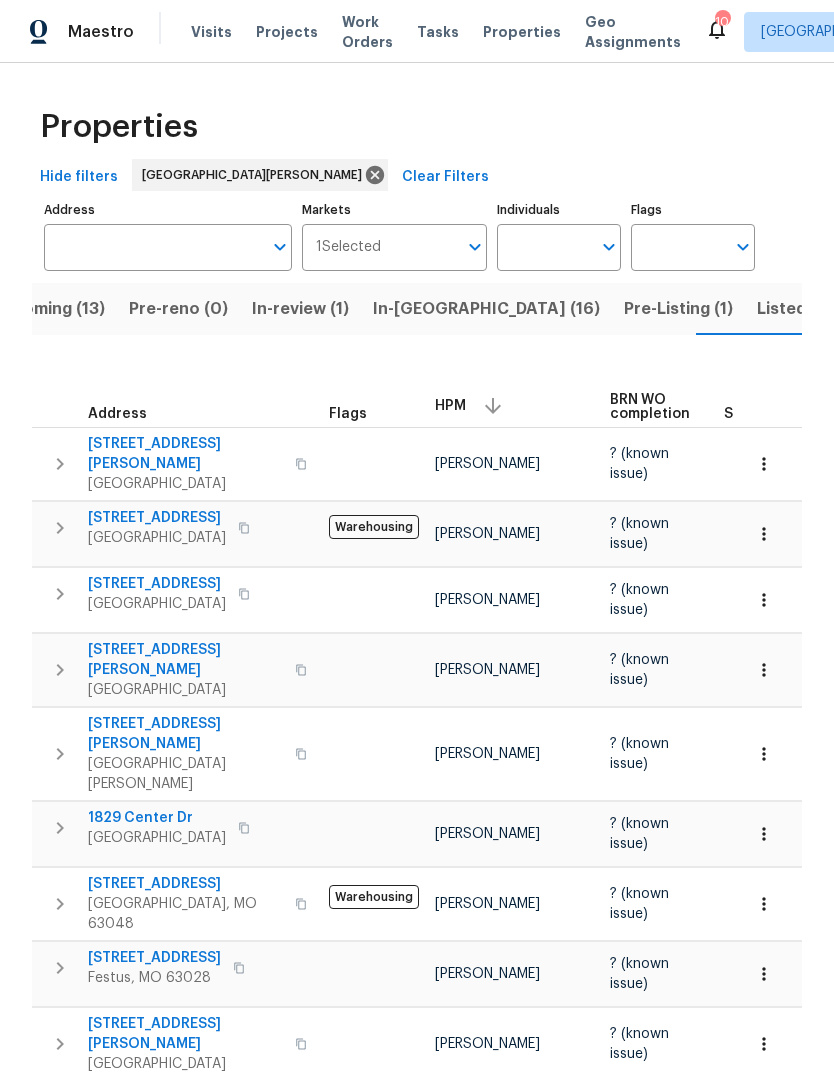 click on "Saint Louis, MO 63122" at bounding box center [157, 604] 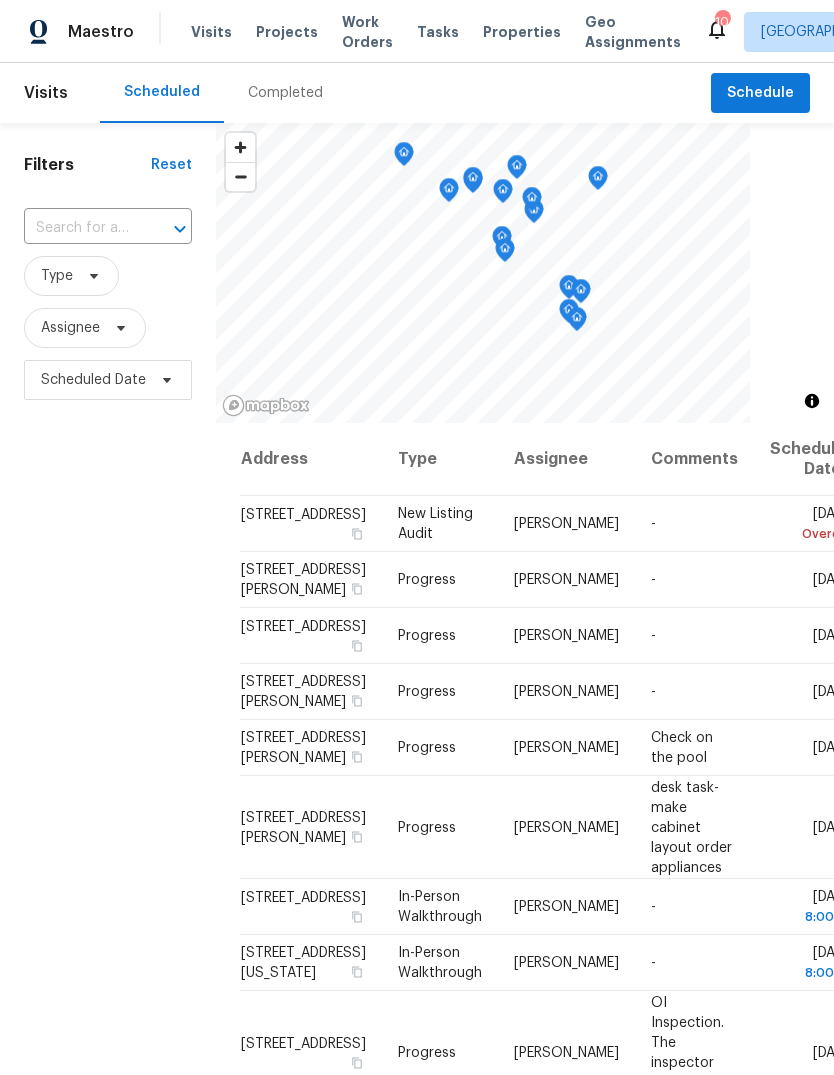 click on "Completed" at bounding box center (285, 93) 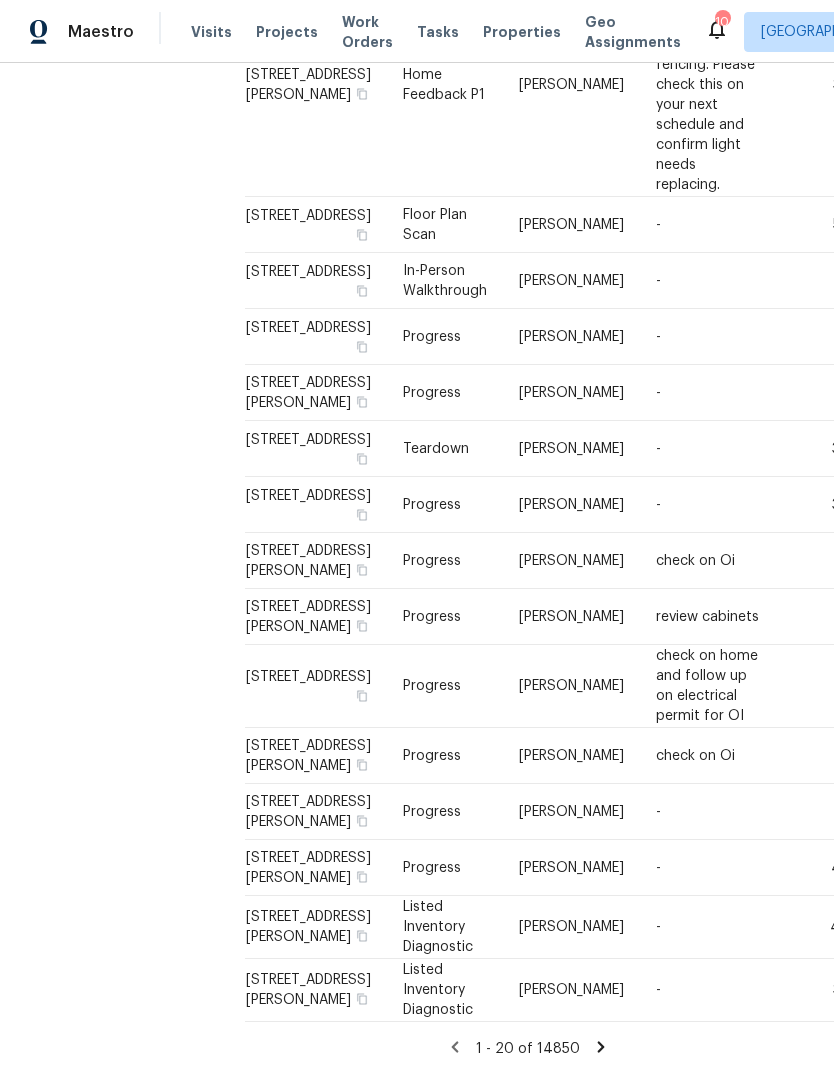 scroll, scrollTop: 985, scrollLeft: 0, axis: vertical 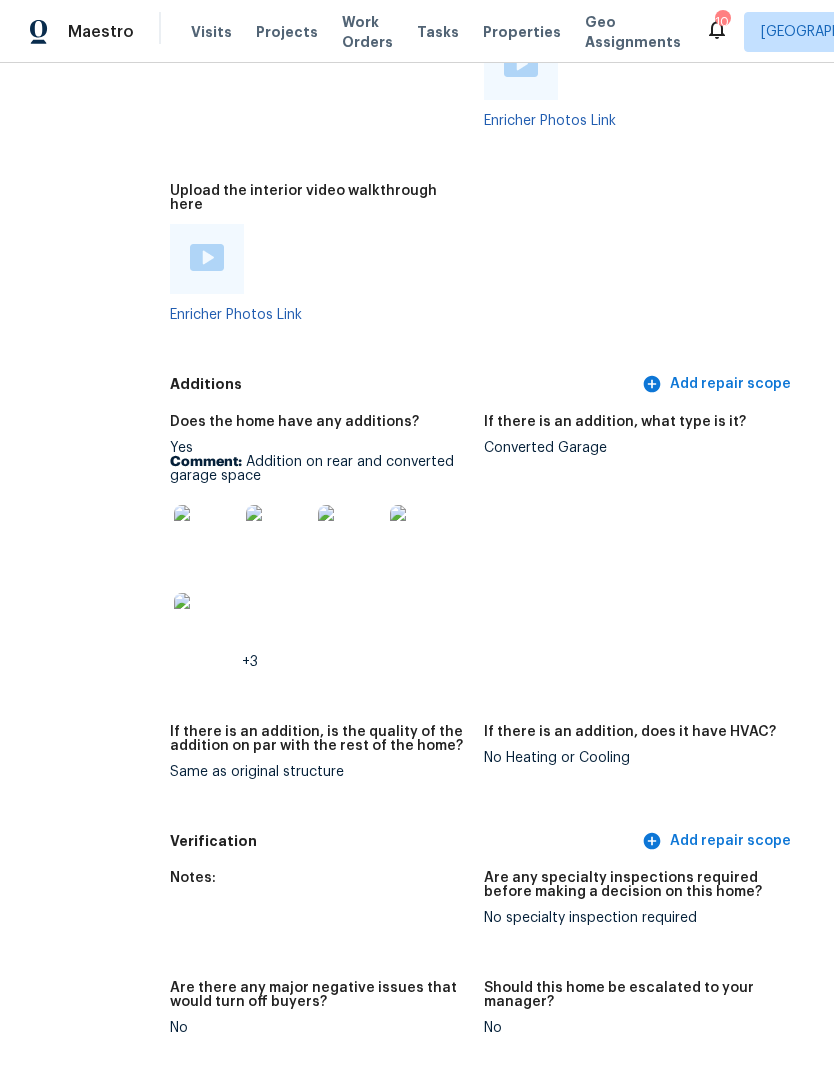 click at bounding box center [206, 537] 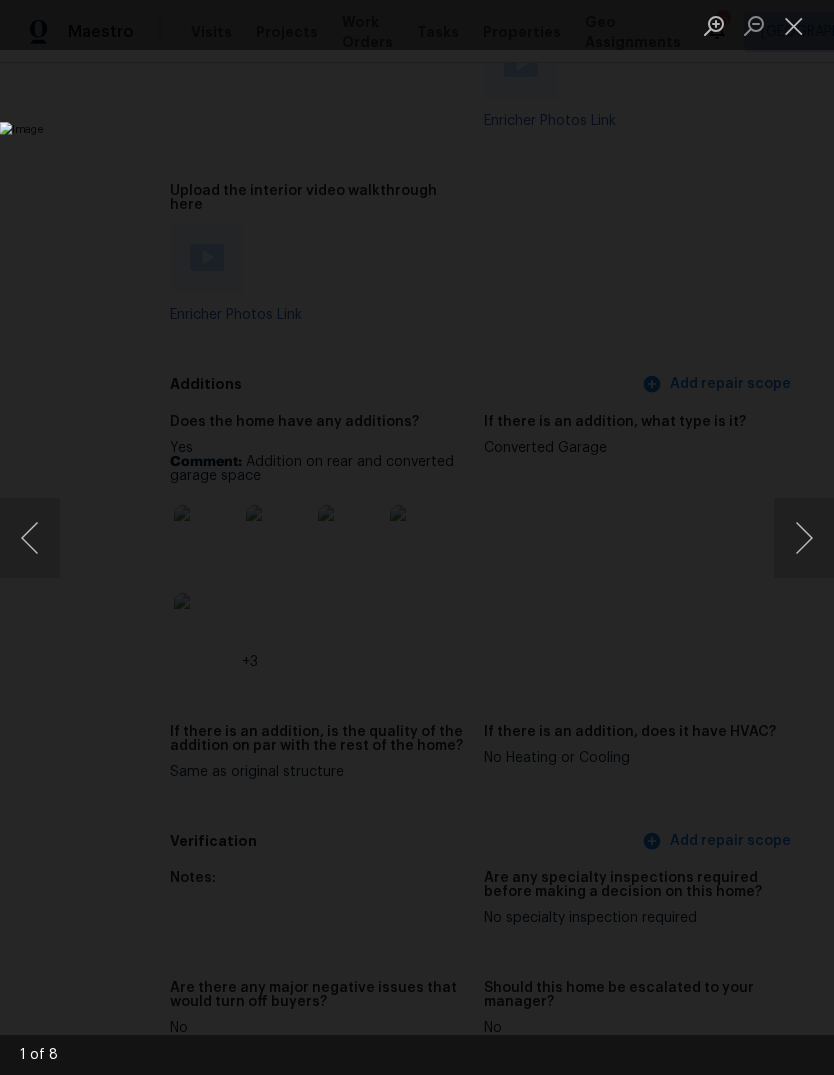 click at bounding box center [804, 538] 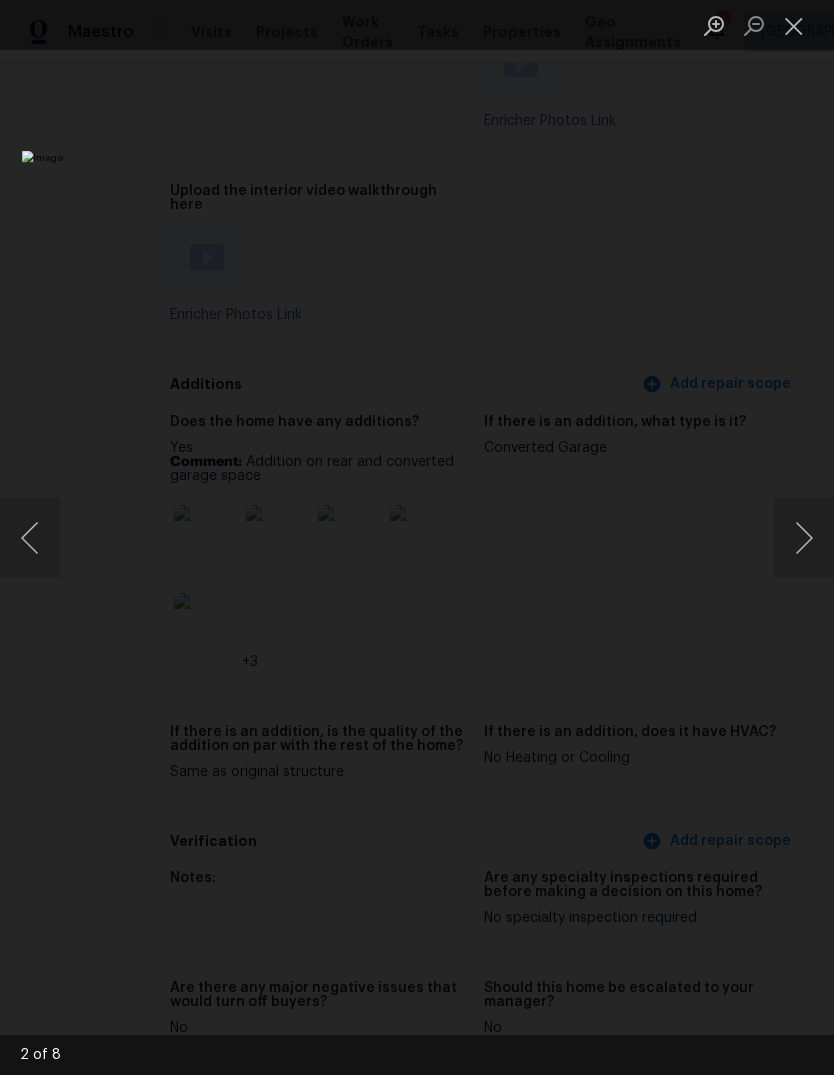 click at bounding box center (804, 538) 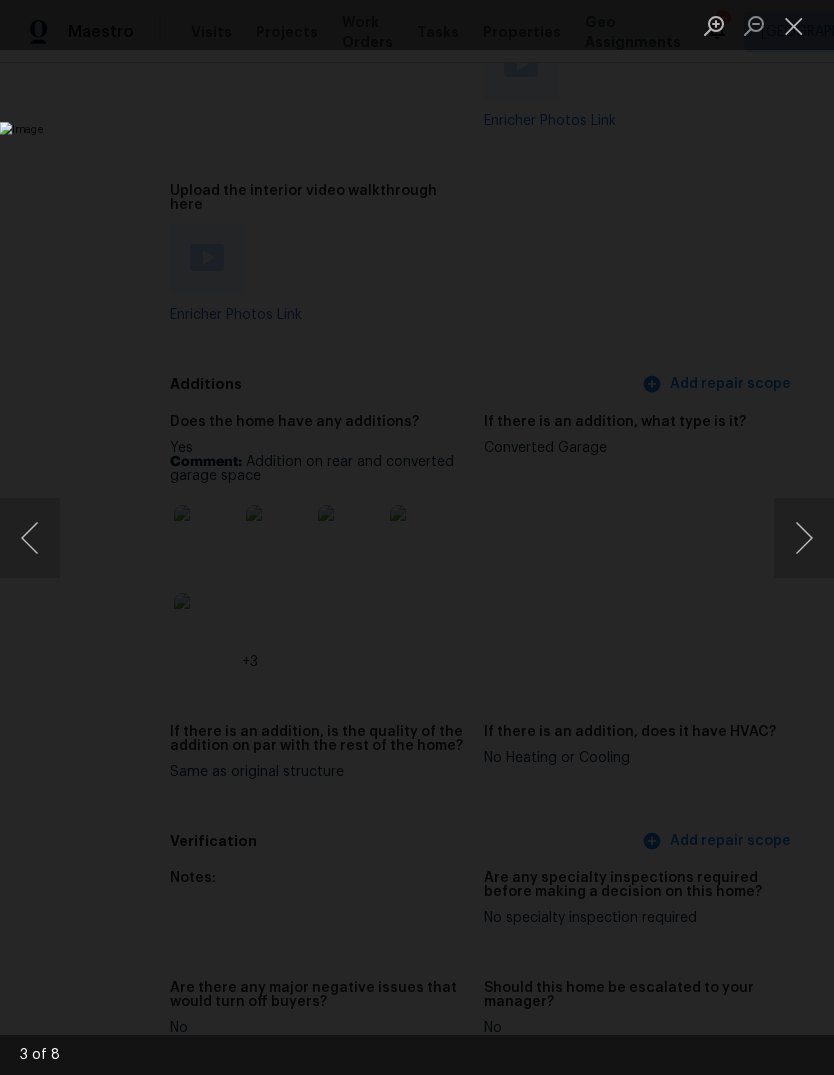 click at bounding box center (804, 538) 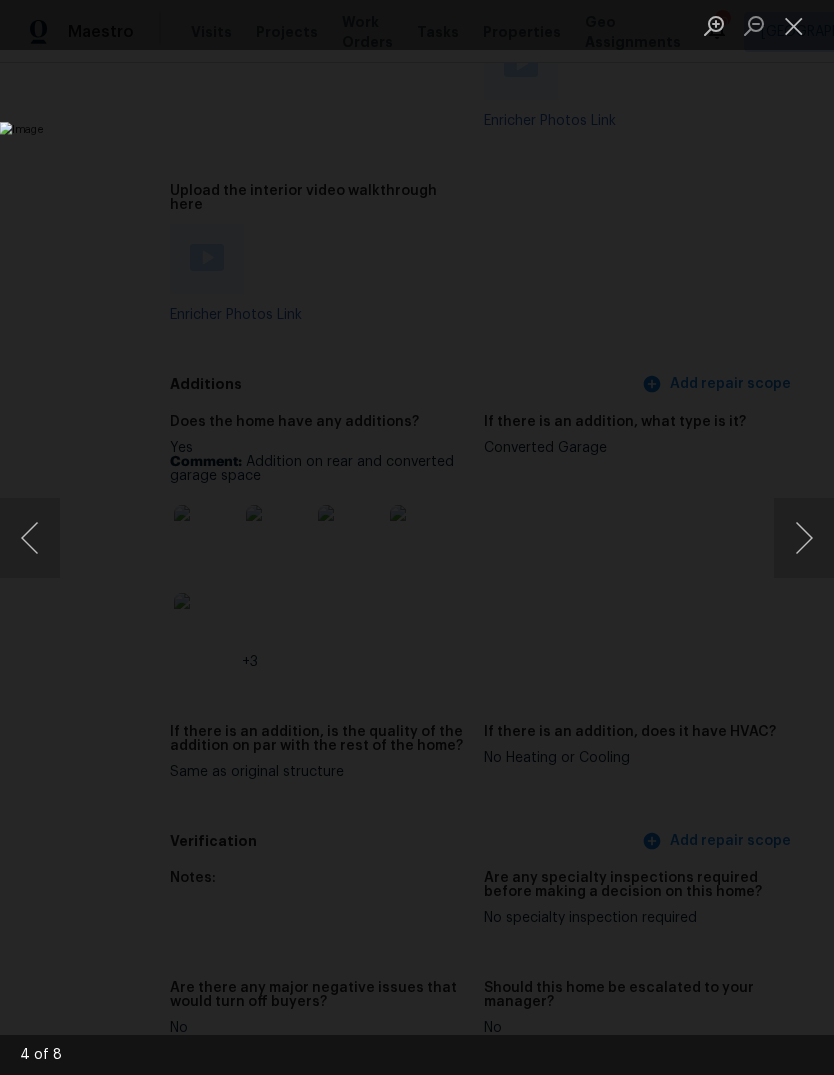 click at bounding box center [804, 538] 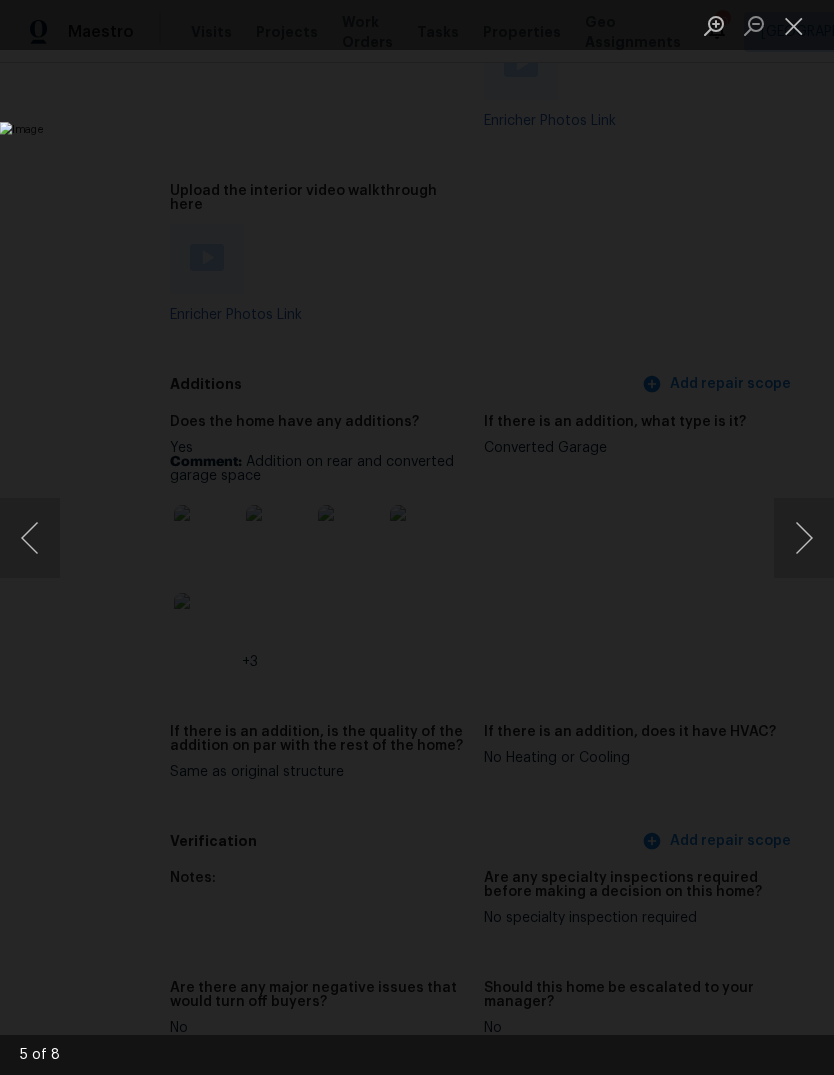 click at bounding box center (804, 538) 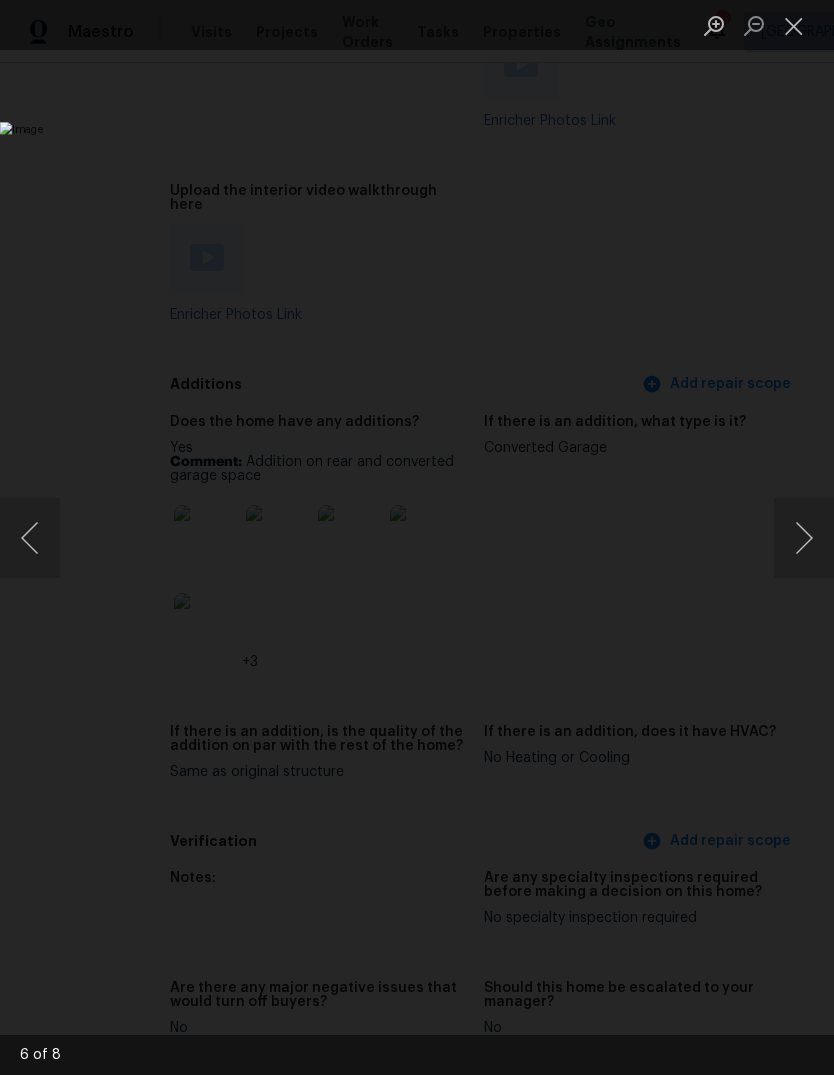 click at bounding box center (794, 25) 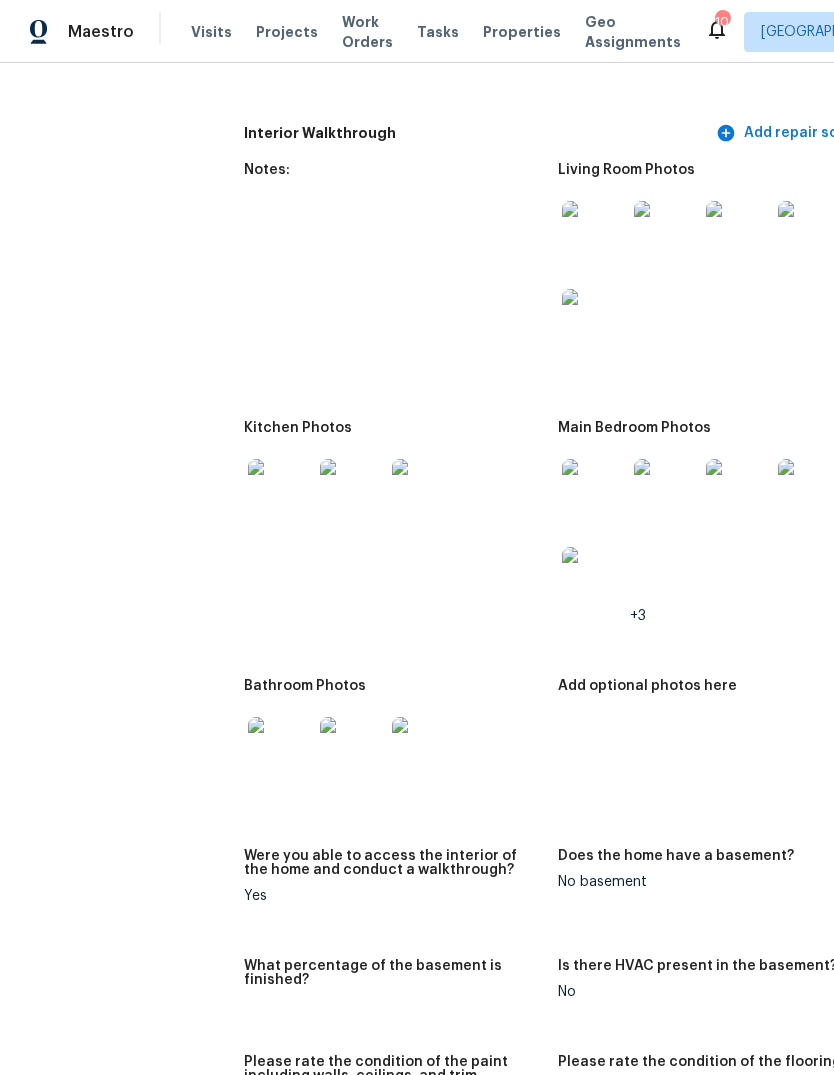 scroll, scrollTop: 2693, scrollLeft: 0, axis: vertical 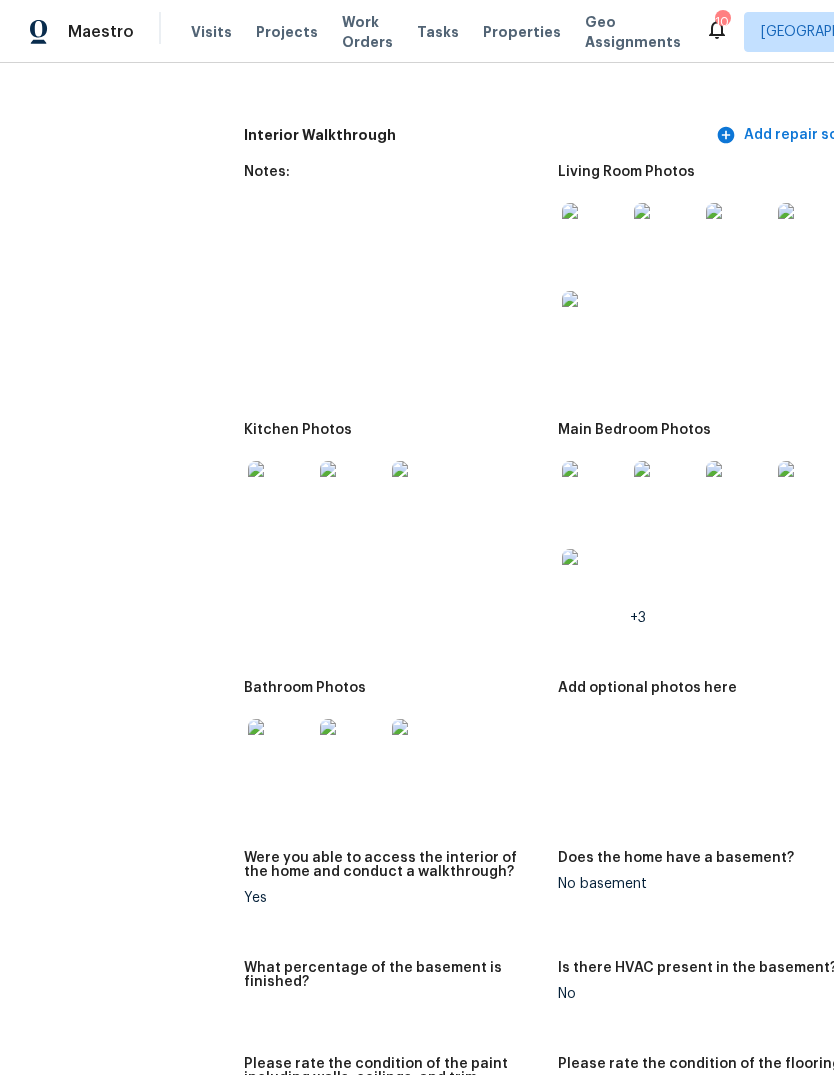 click at bounding box center [594, 493] 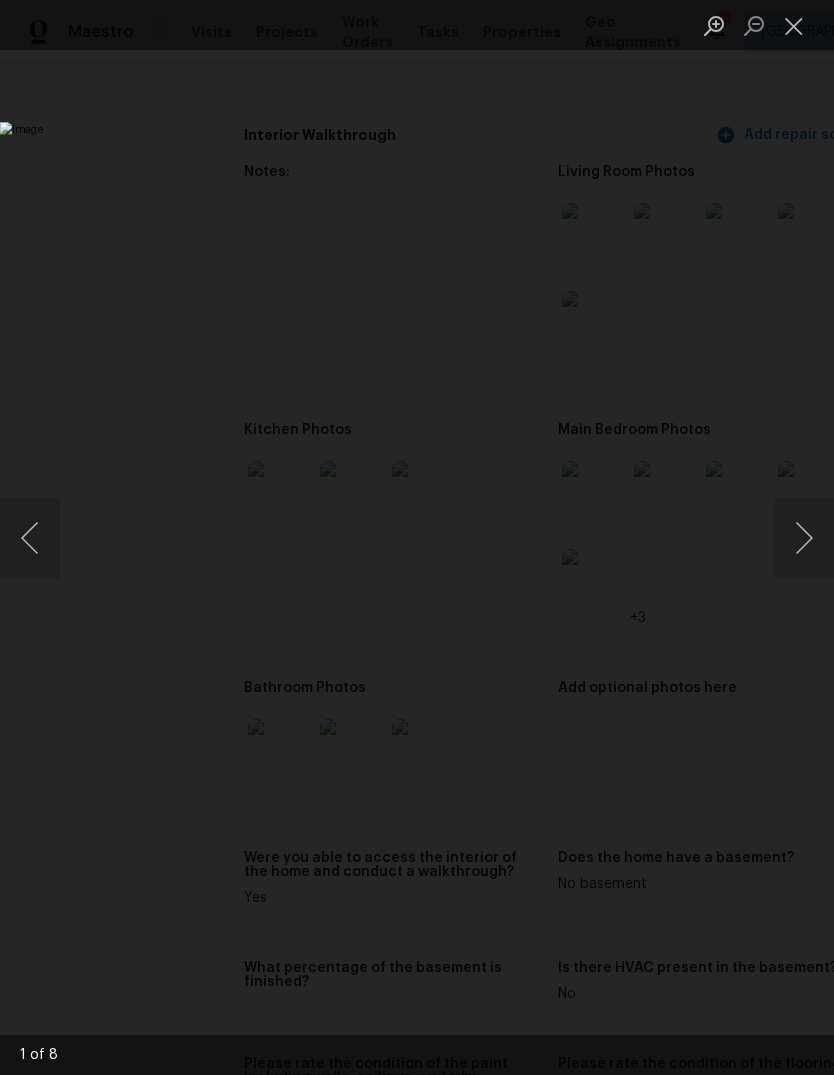 click at bounding box center (804, 538) 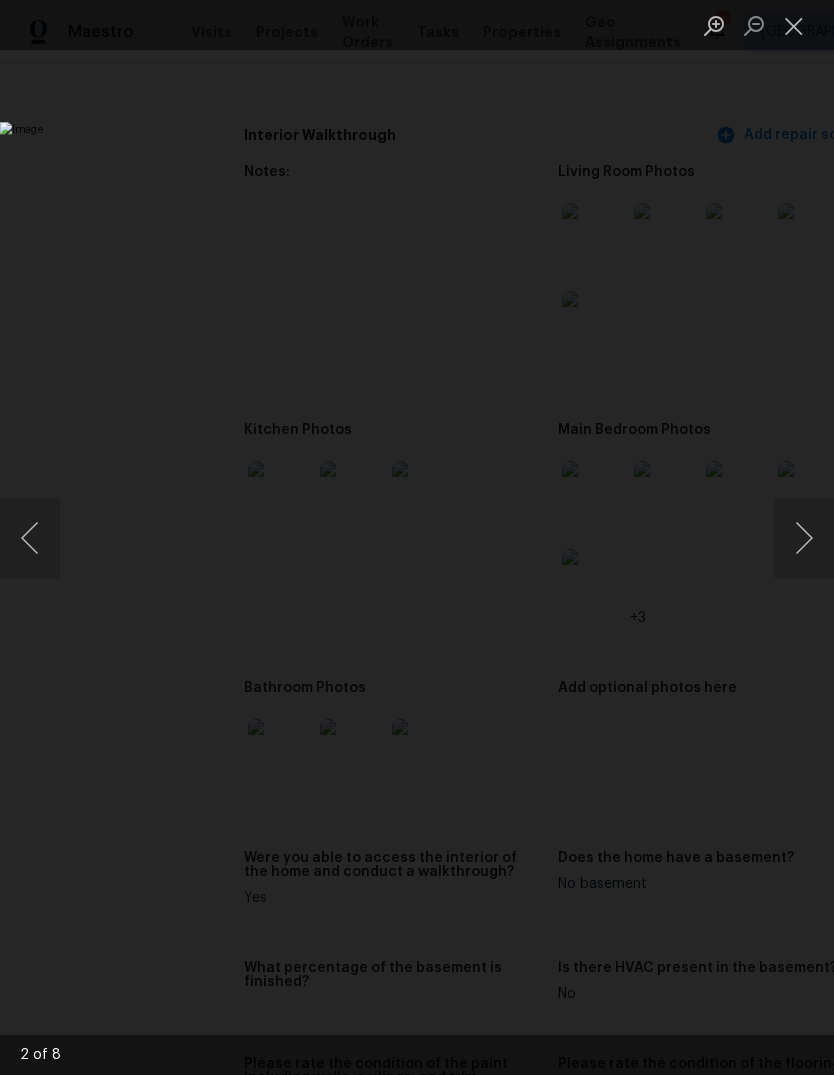 click at bounding box center (804, 538) 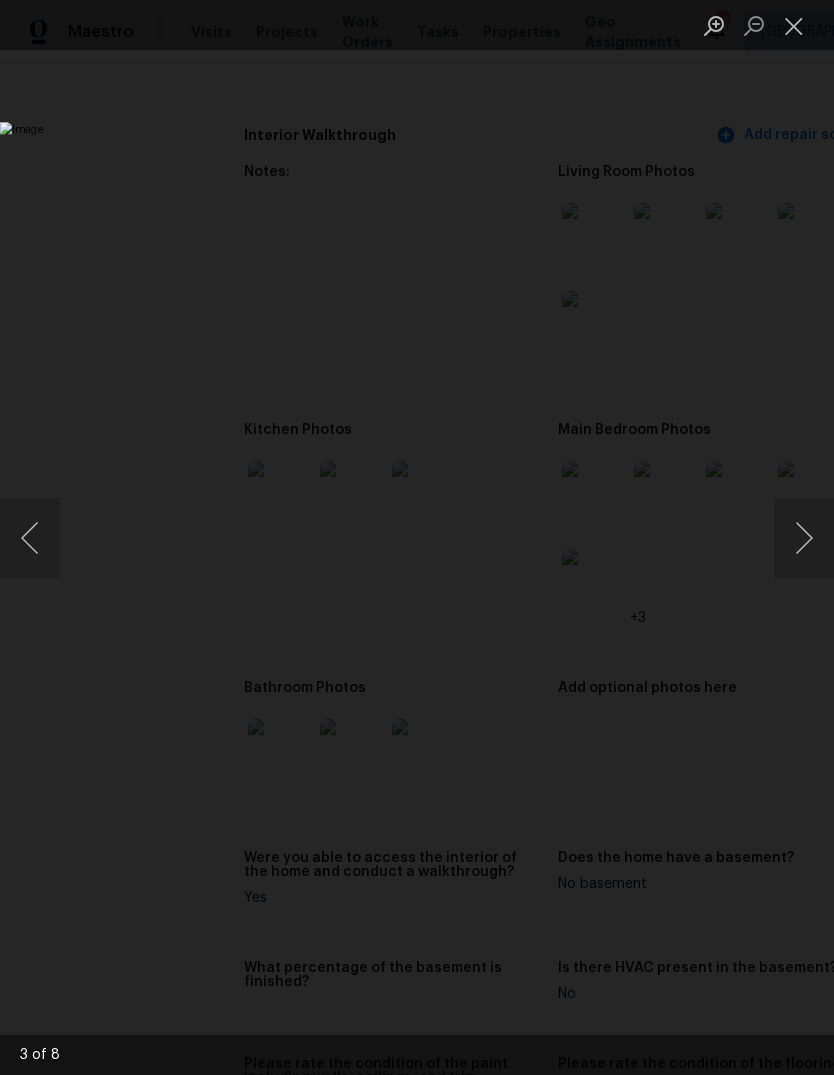 click at bounding box center [804, 538] 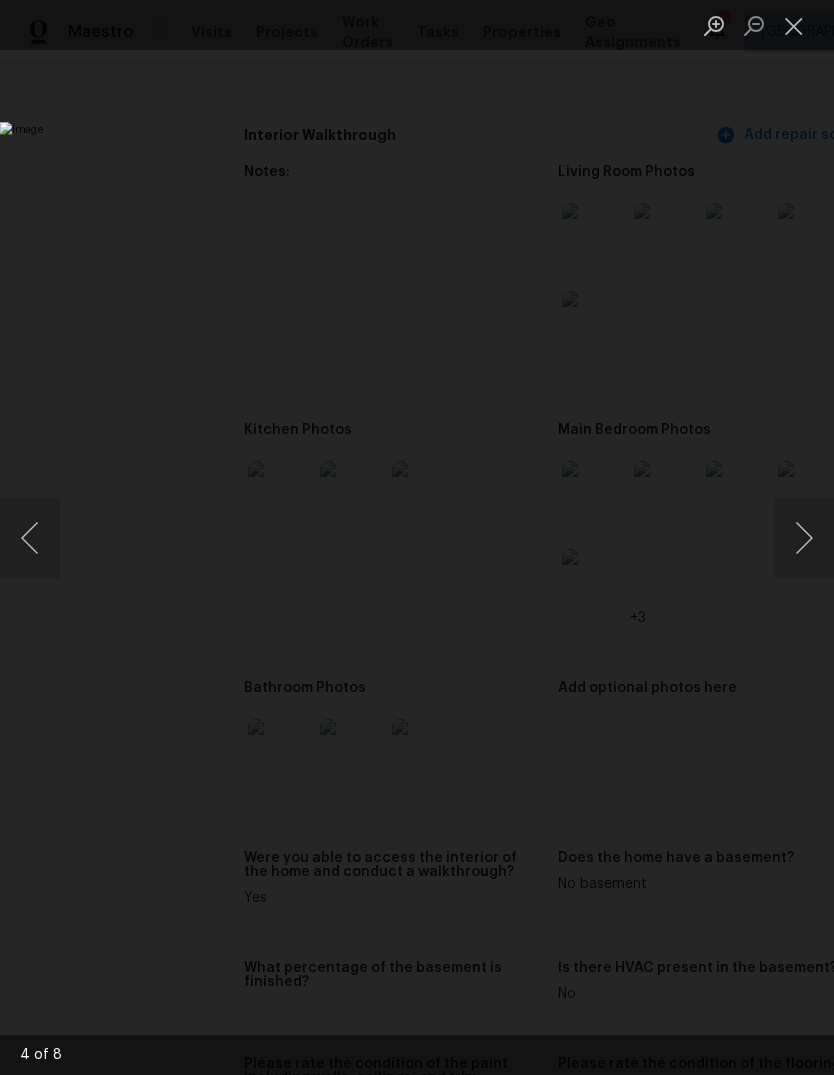 click at bounding box center [794, 25] 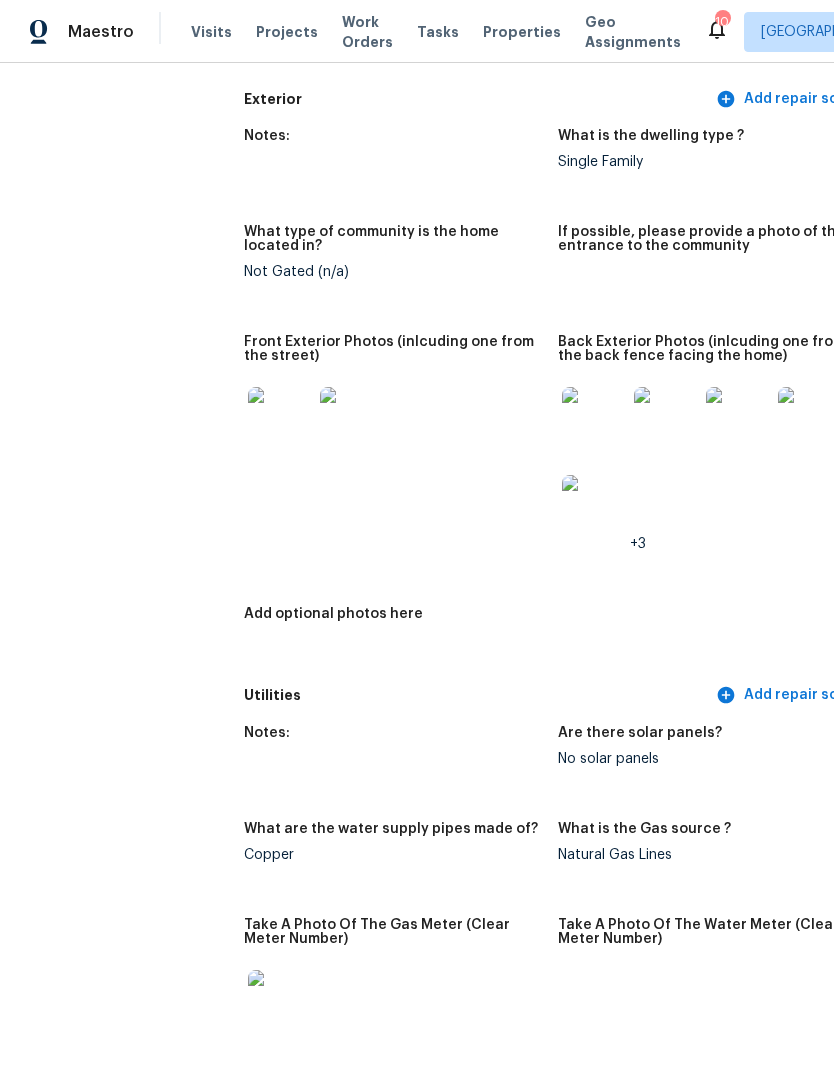 scroll, scrollTop: 811, scrollLeft: 0, axis: vertical 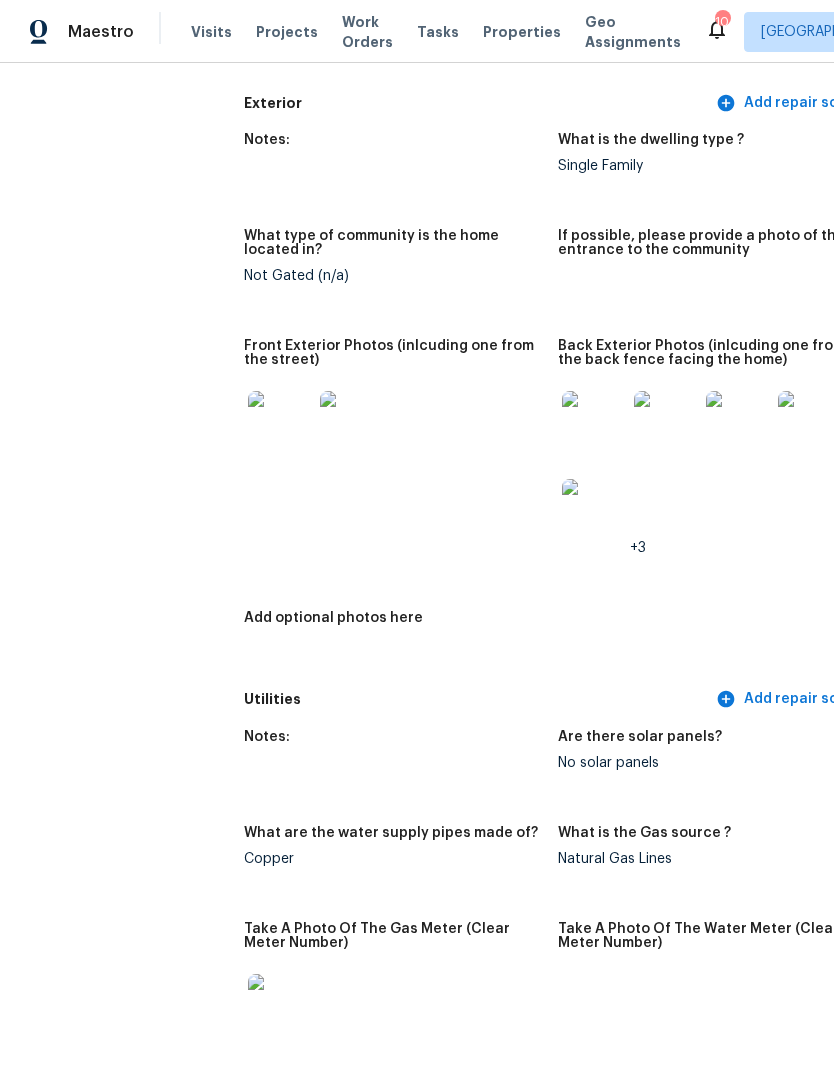click at bounding box center [594, 423] 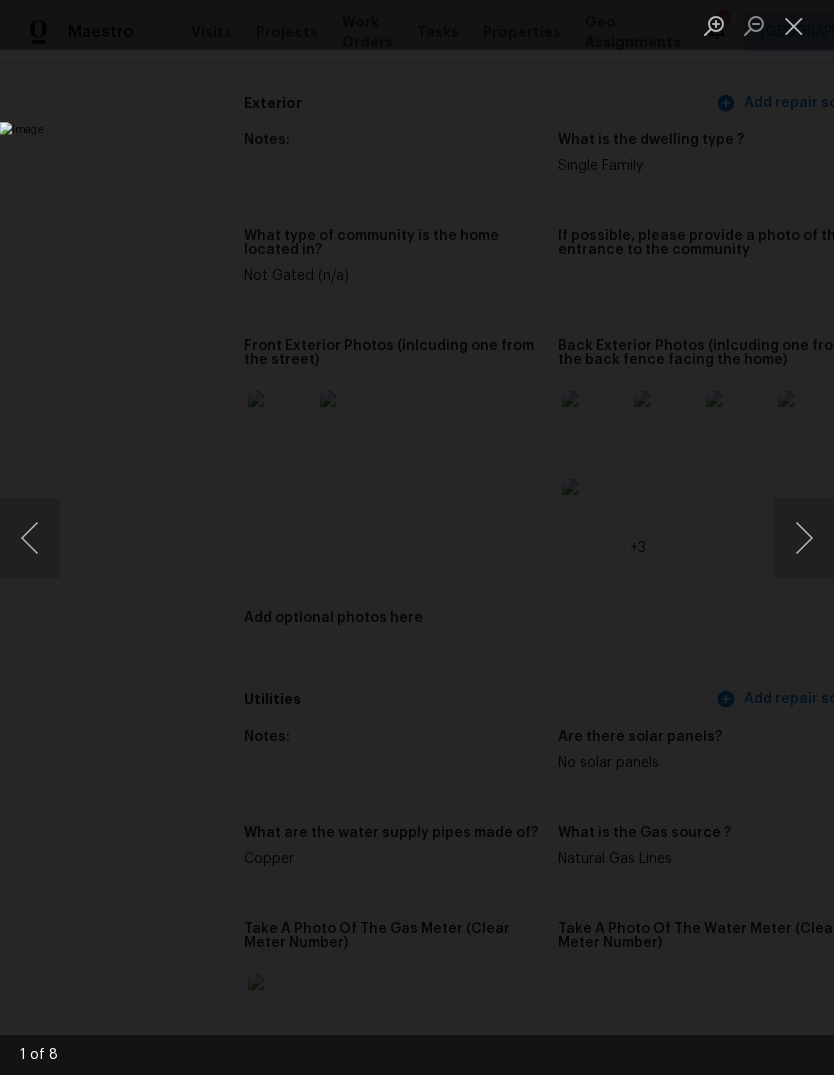 click at bounding box center (804, 538) 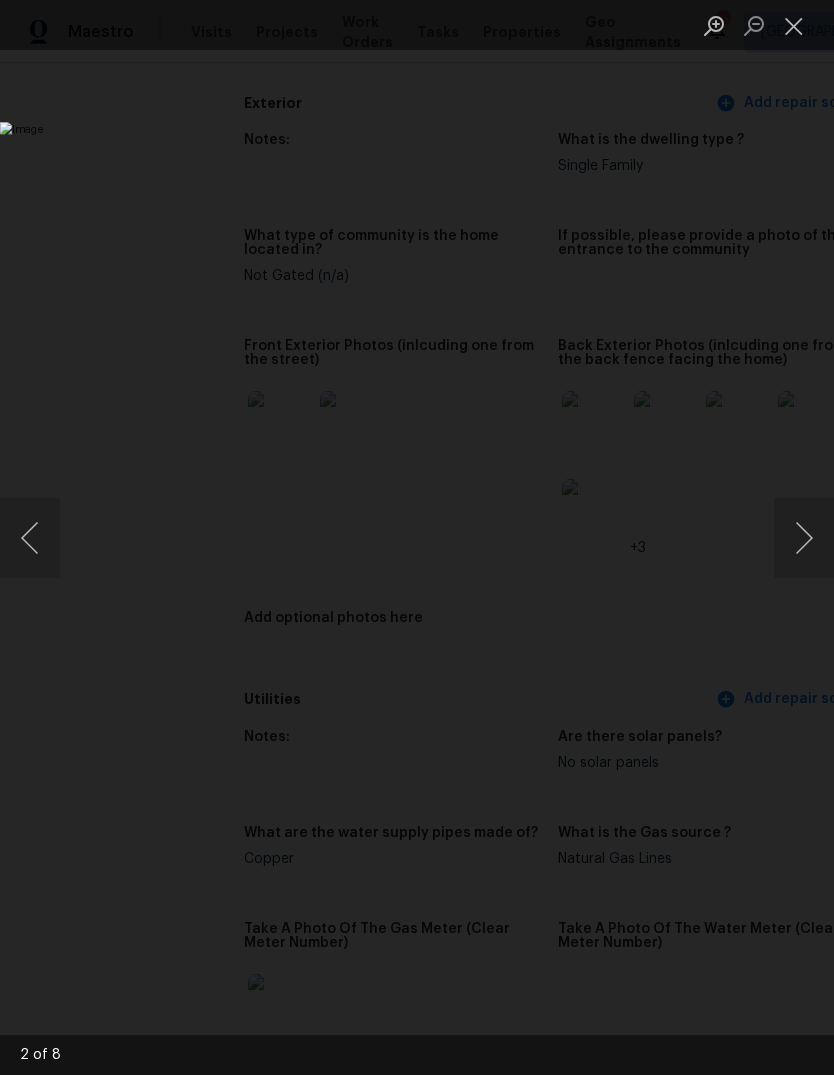 click at bounding box center [804, 538] 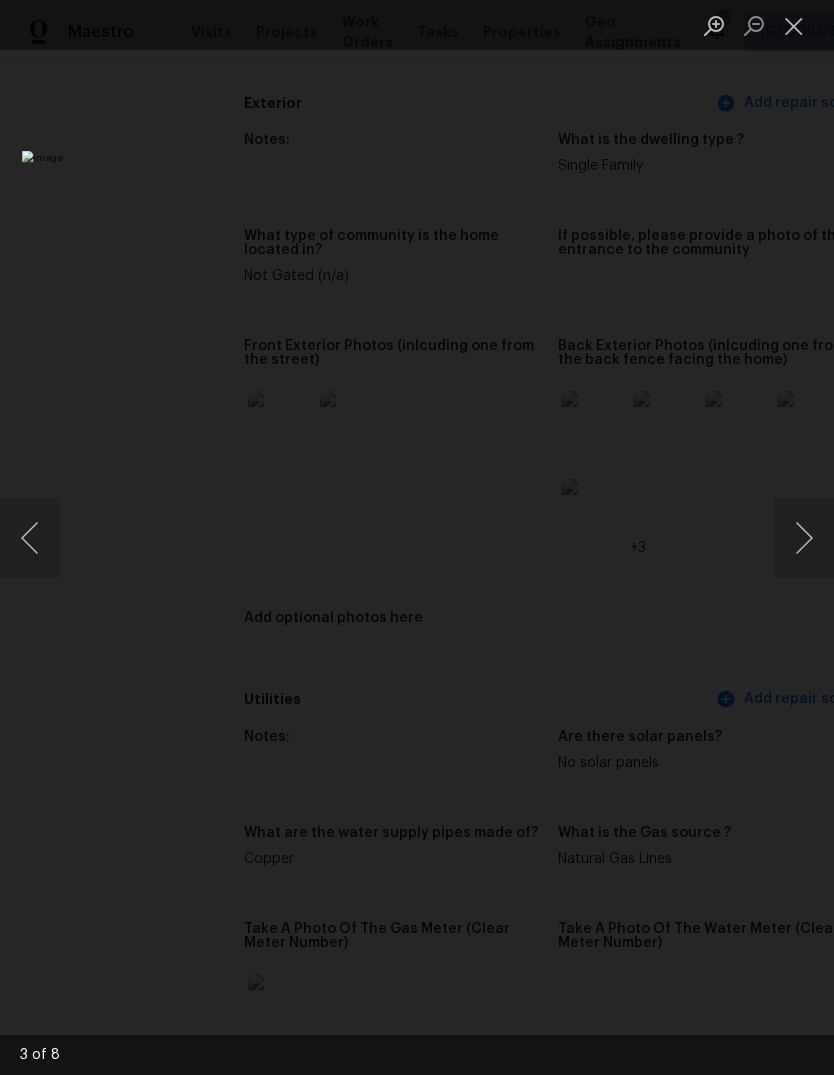 click at bounding box center (804, 538) 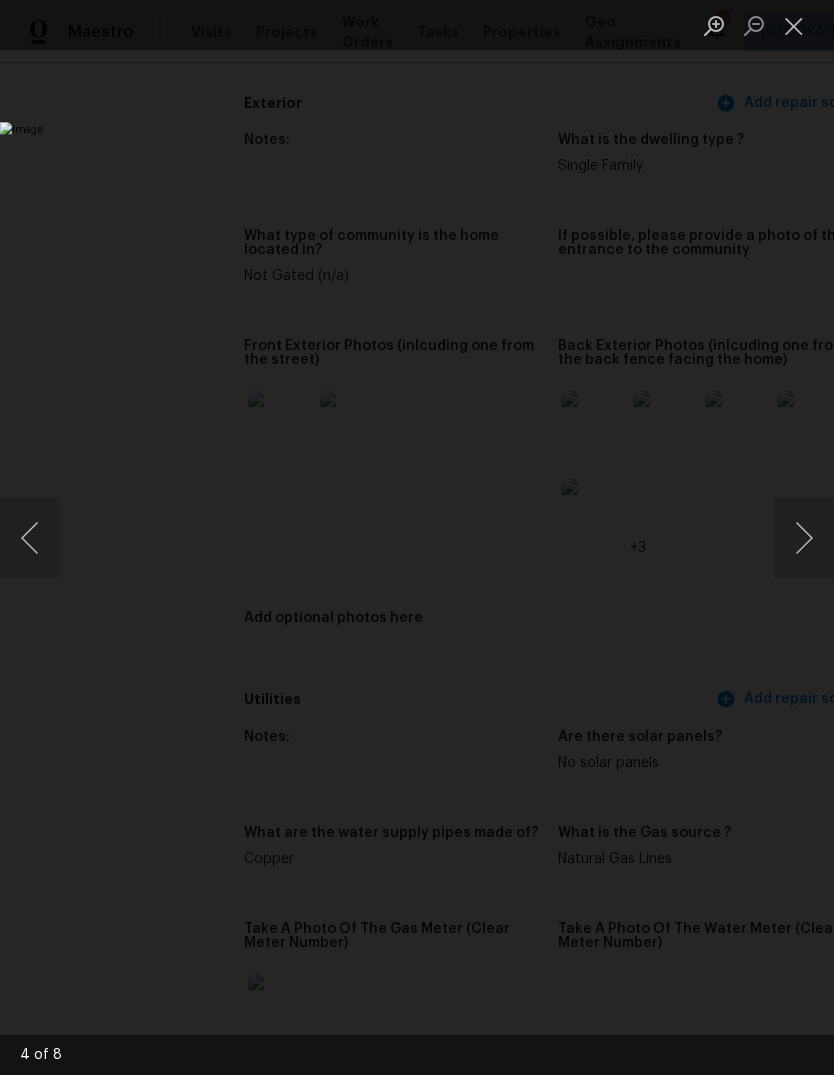click at bounding box center (794, 25) 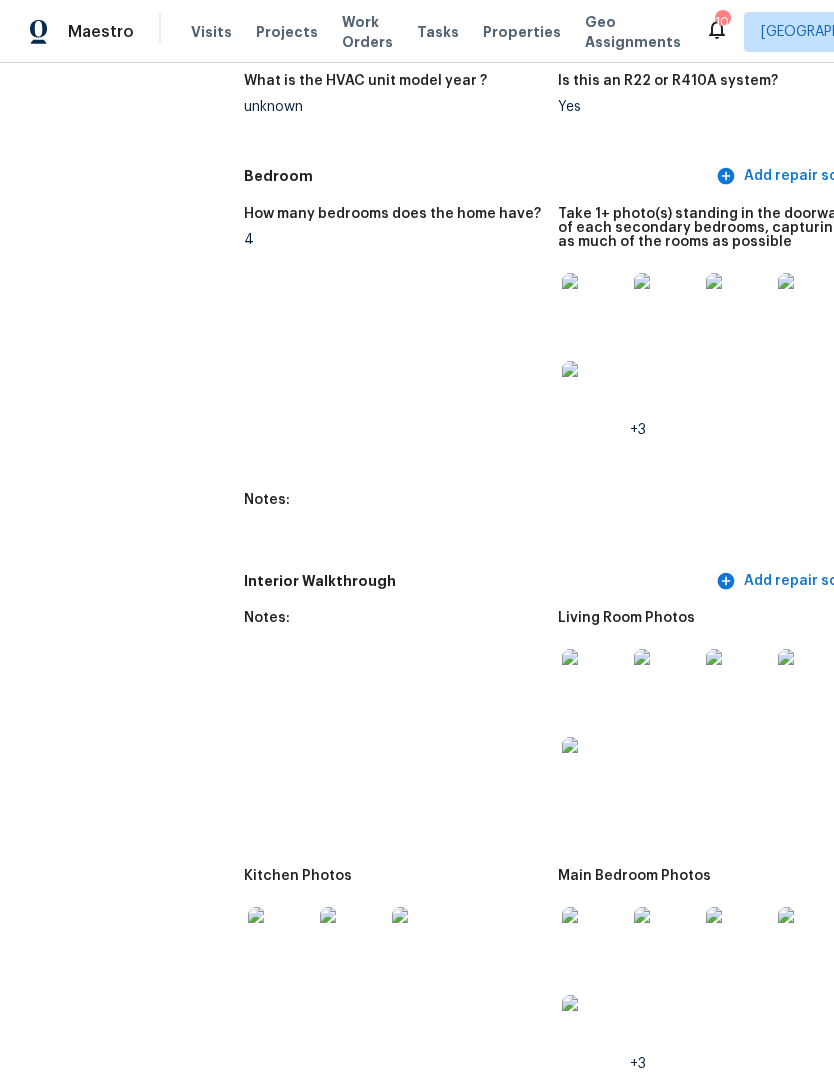 scroll, scrollTop: 2244, scrollLeft: 0, axis: vertical 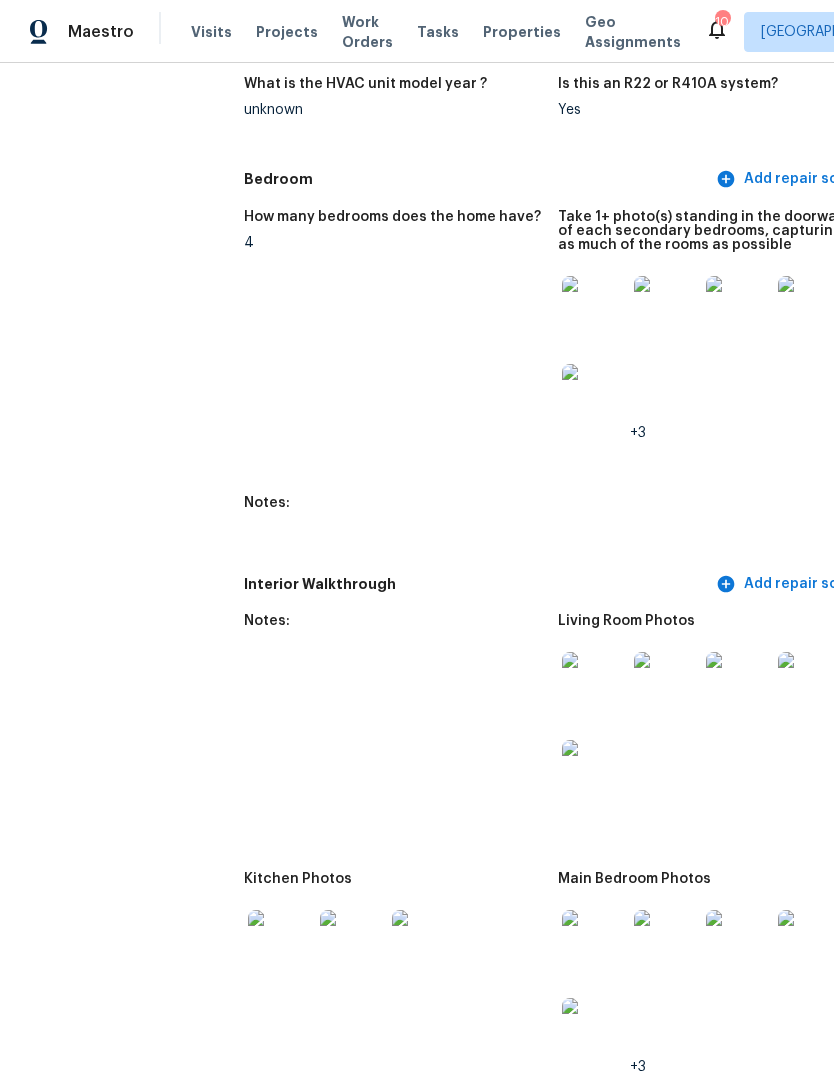 click at bounding box center (594, 684) 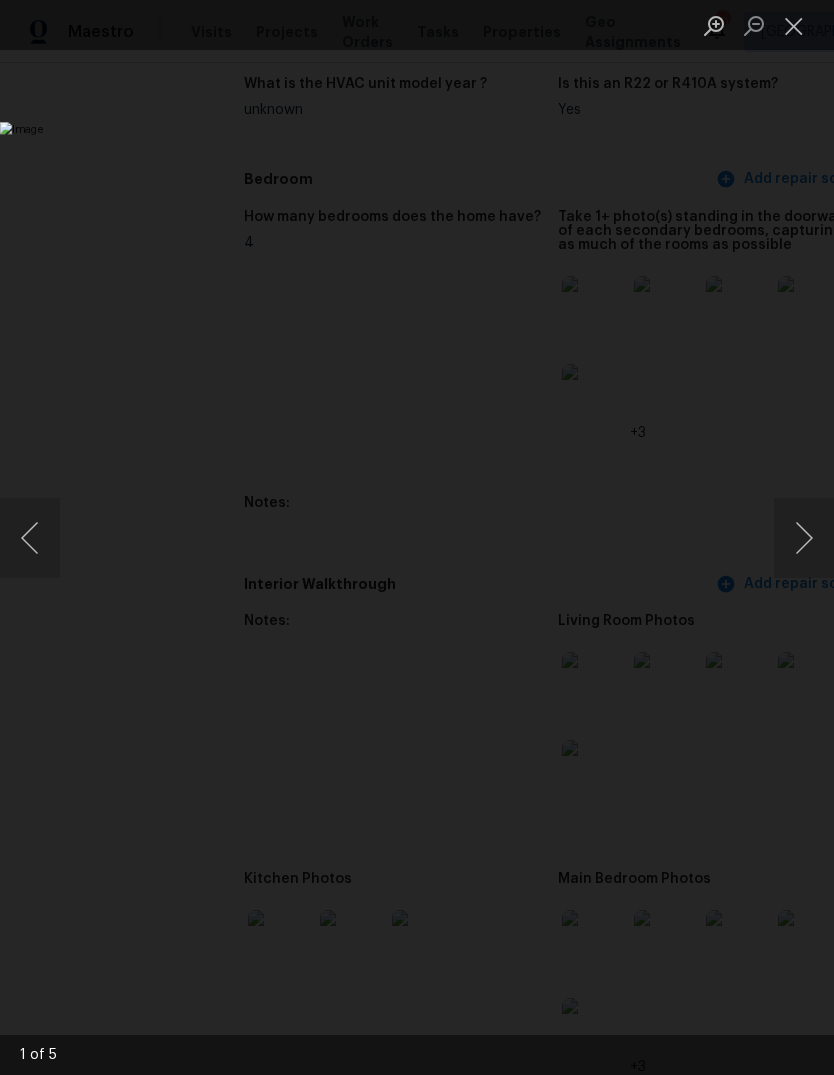 click at bounding box center (804, 538) 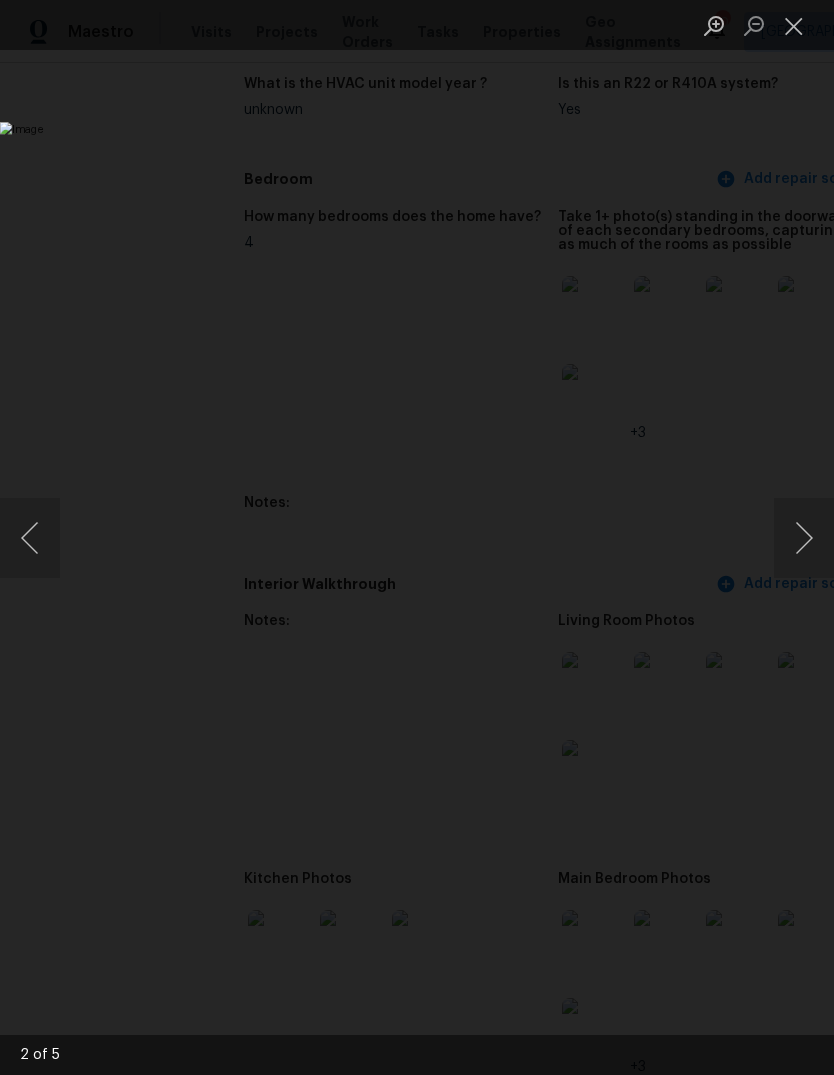 click at bounding box center [804, 538] 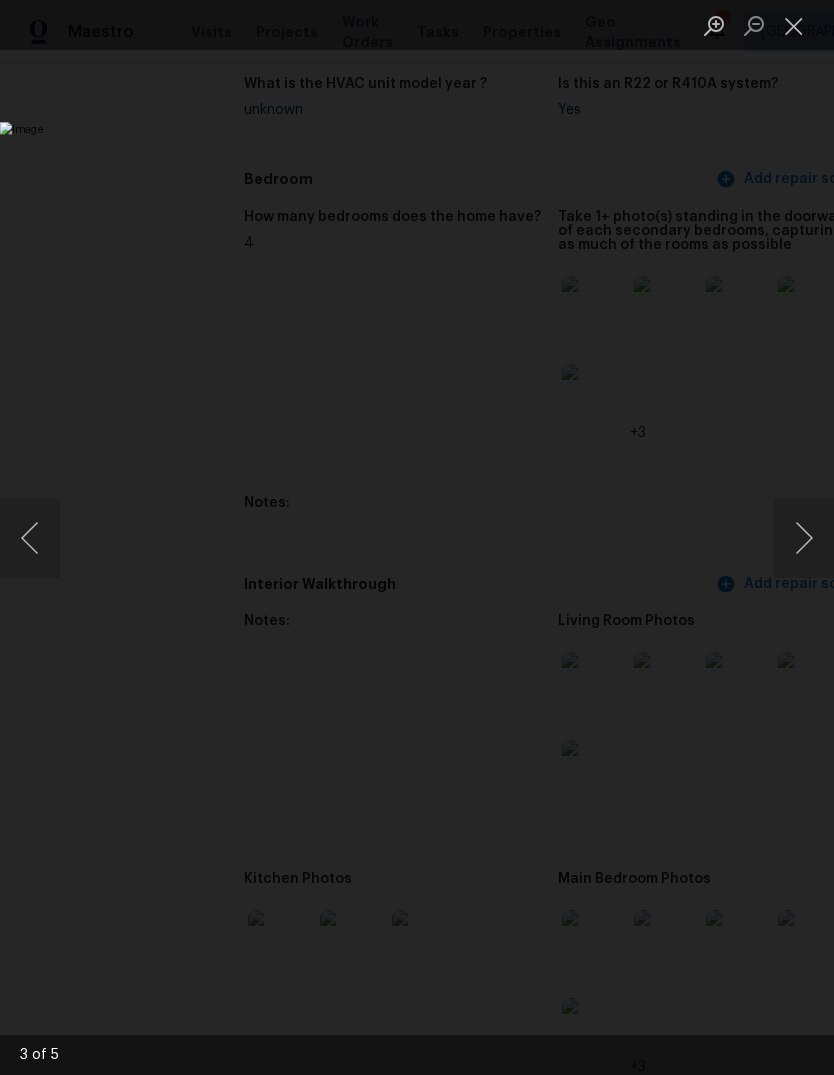 click at bounding box center (804, 538) 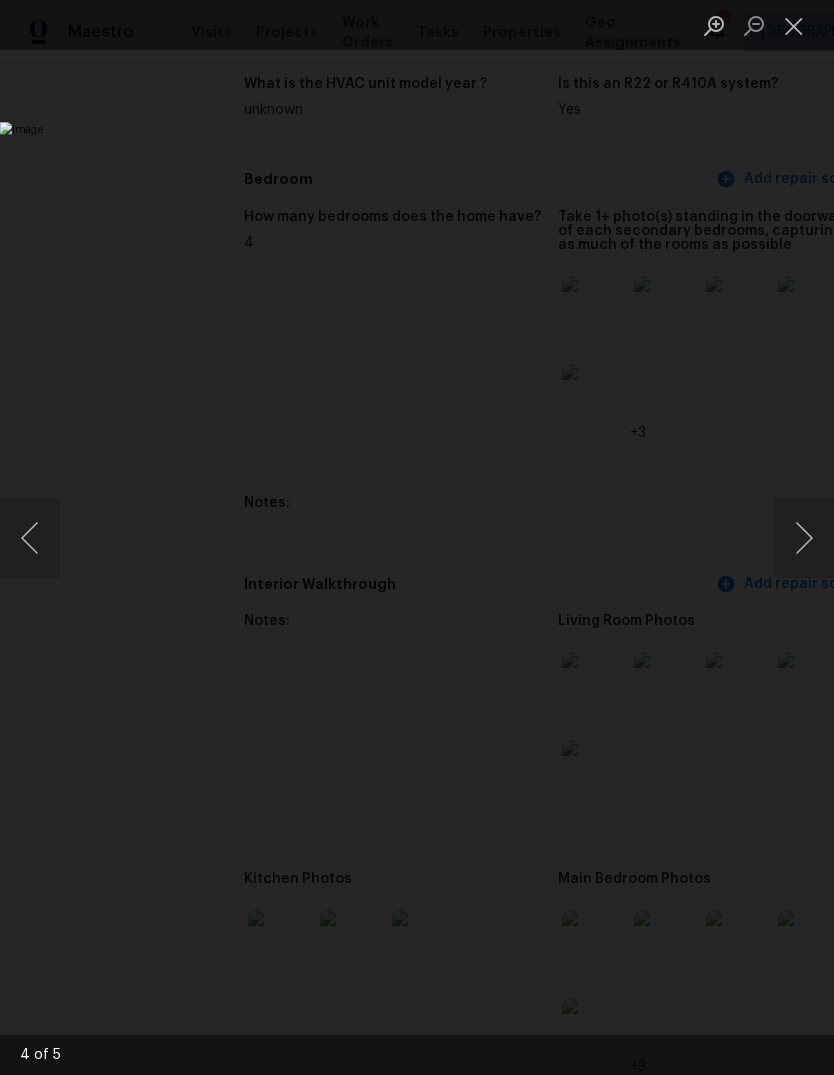click at bounding box center [804, 538] 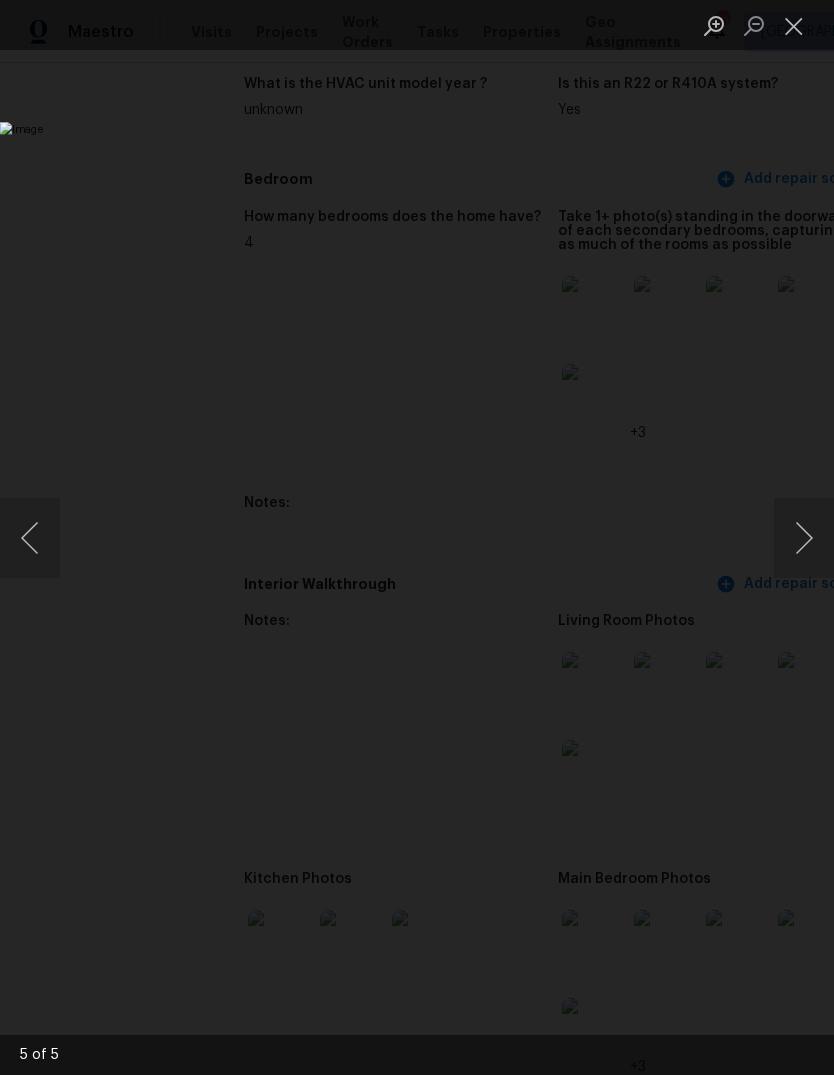 click at bounding box center (804, 538) 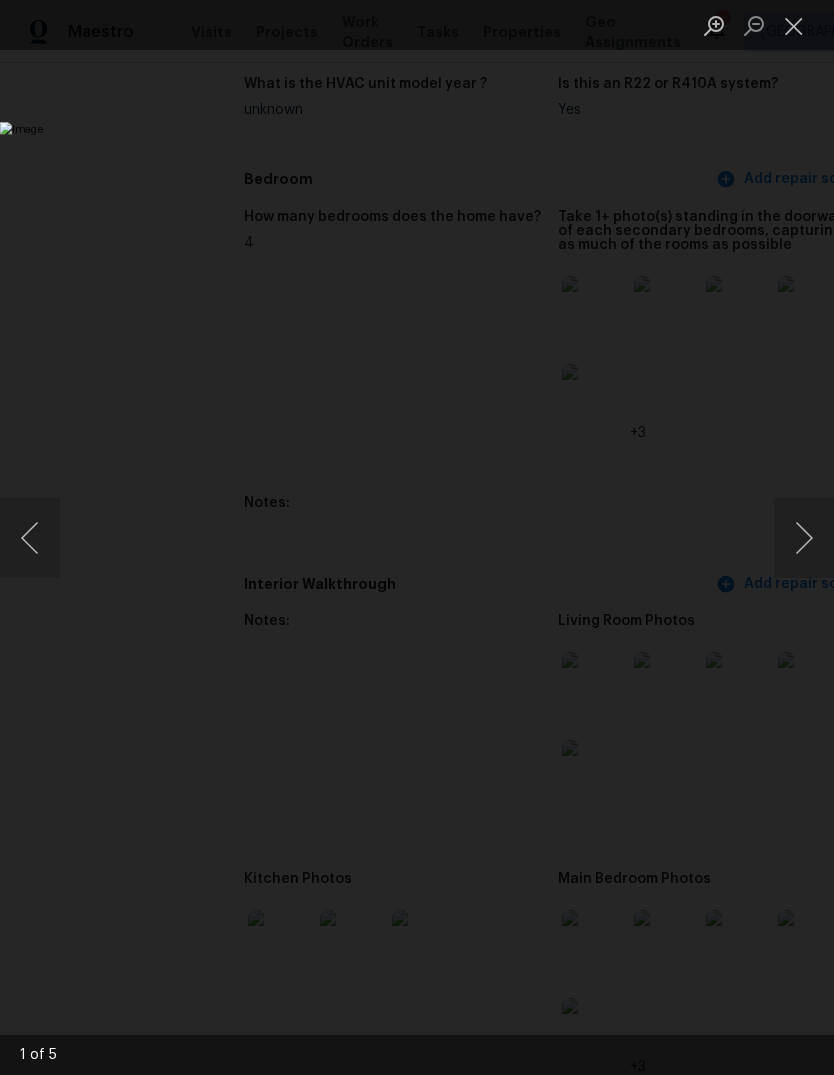 click at bounding box center (804, 538) 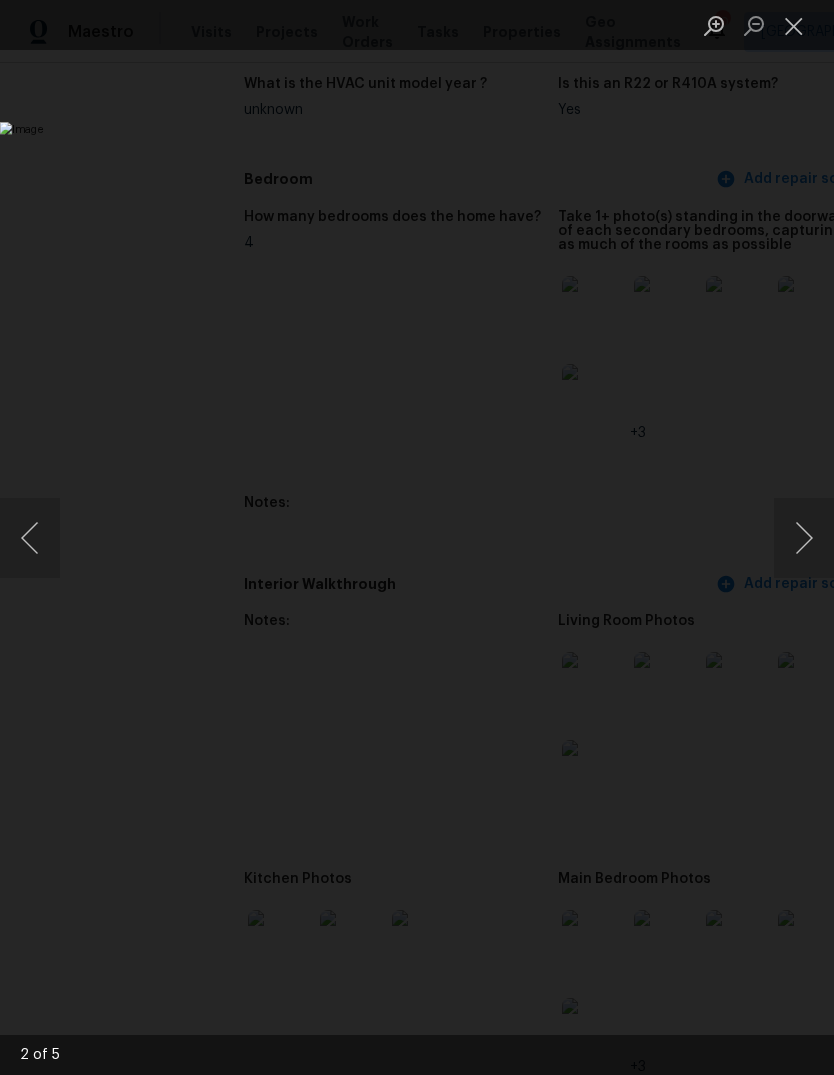 click at bounding box center (794, 25) 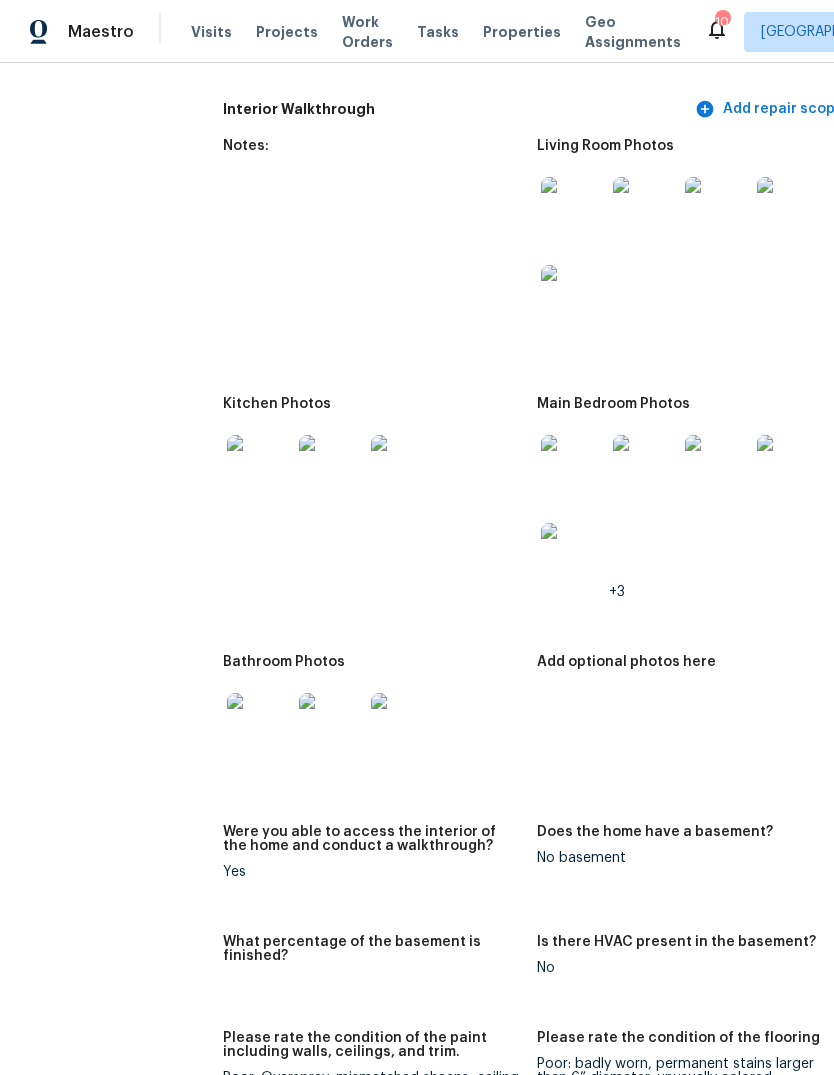 scroll, scrollTop: 2737, scrollLeft: 21, axis: both 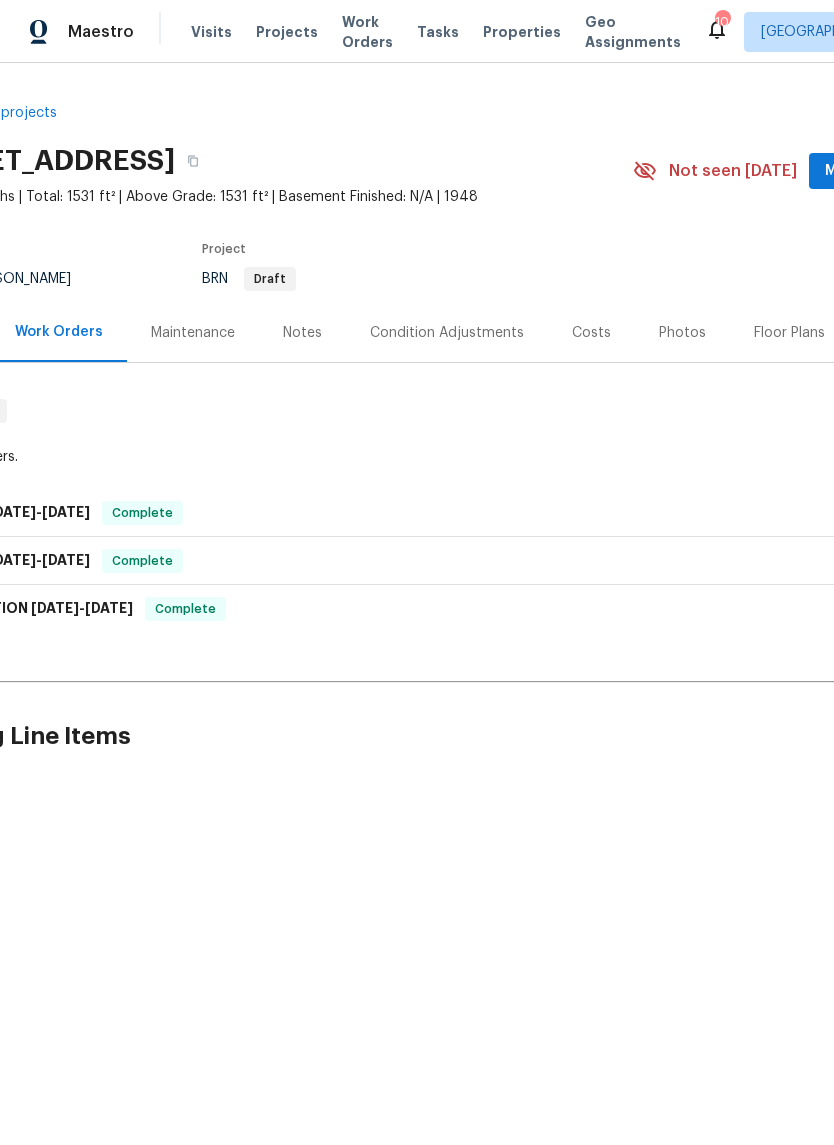 click on "Notes" at bounding box center [302, 333] 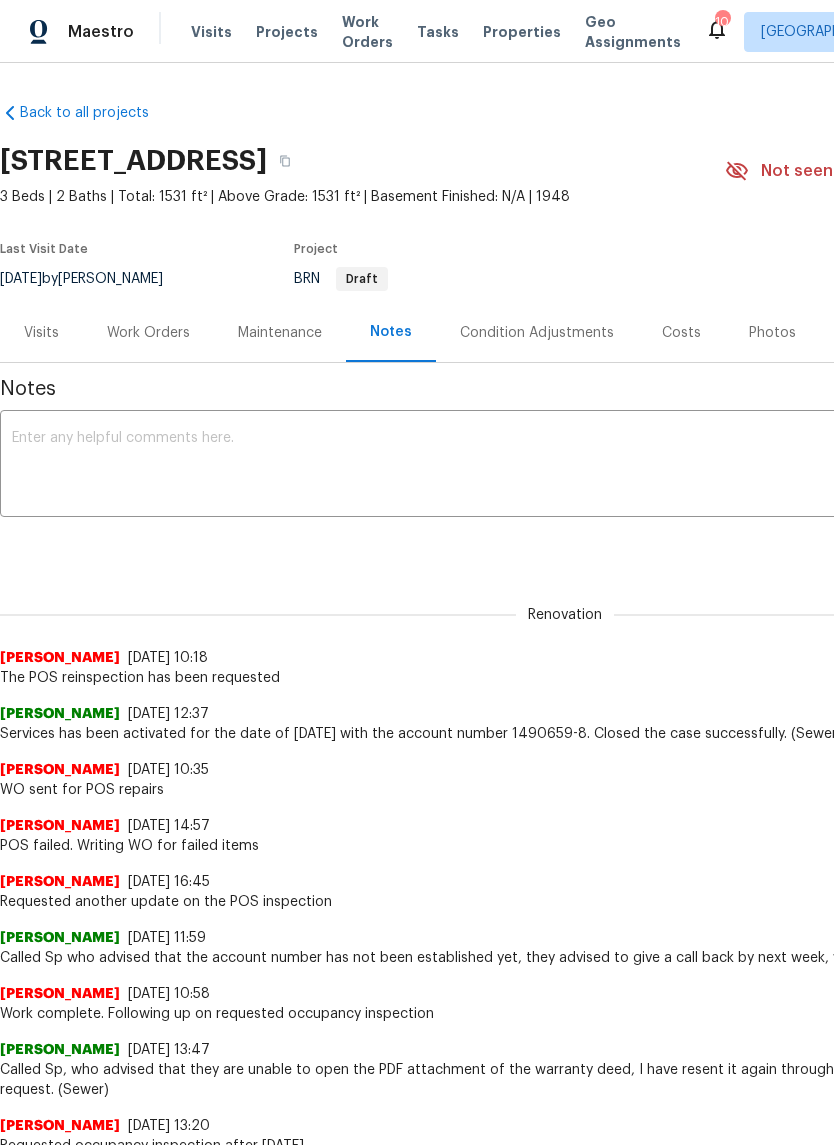 scroll, scrollTop: 0, scrollLeft: 0, axis: both 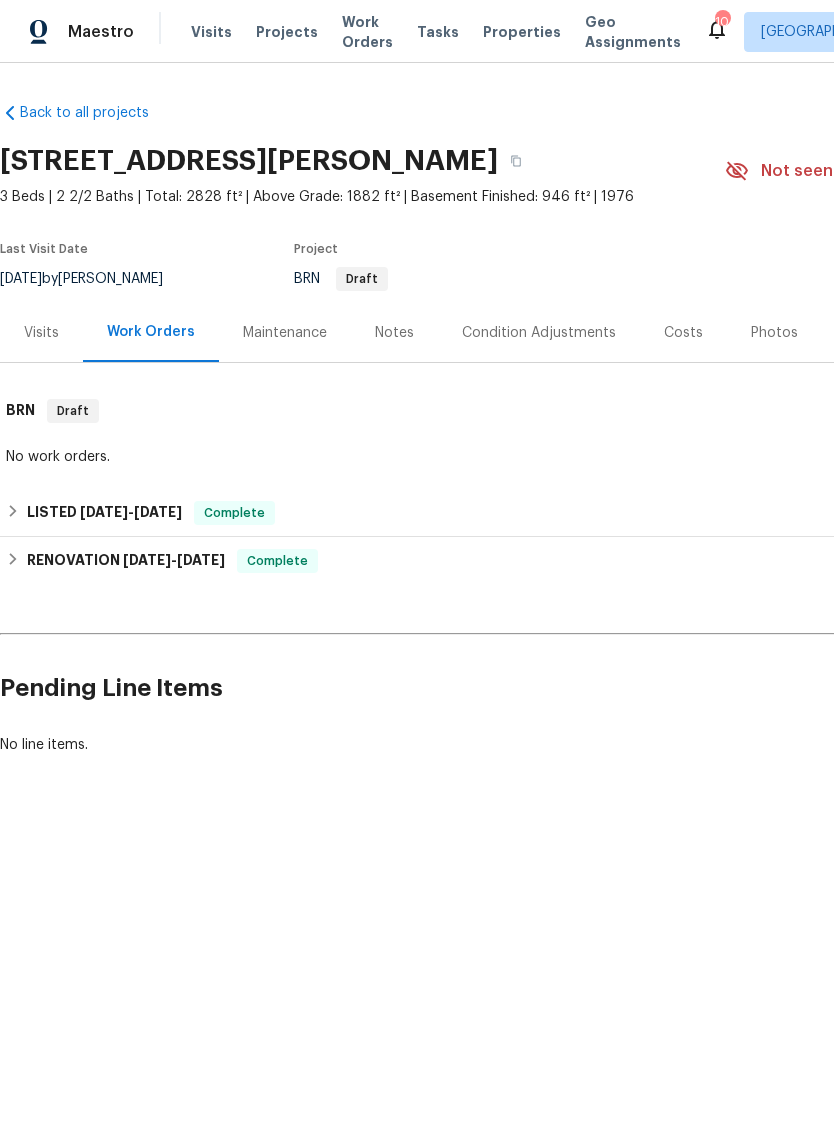 click on "Notes" at bounding box center [394, 332] 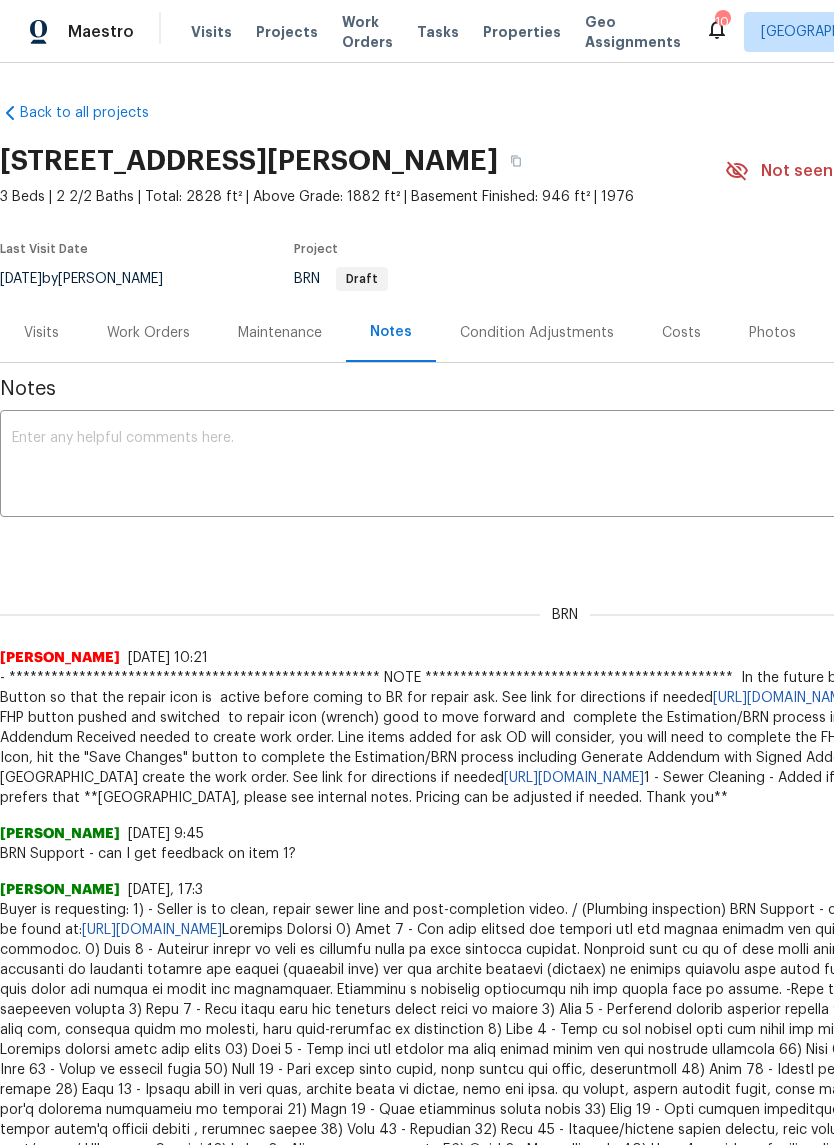 scroll, scrollTop: 0, scrollLeft: 0, axis: both 